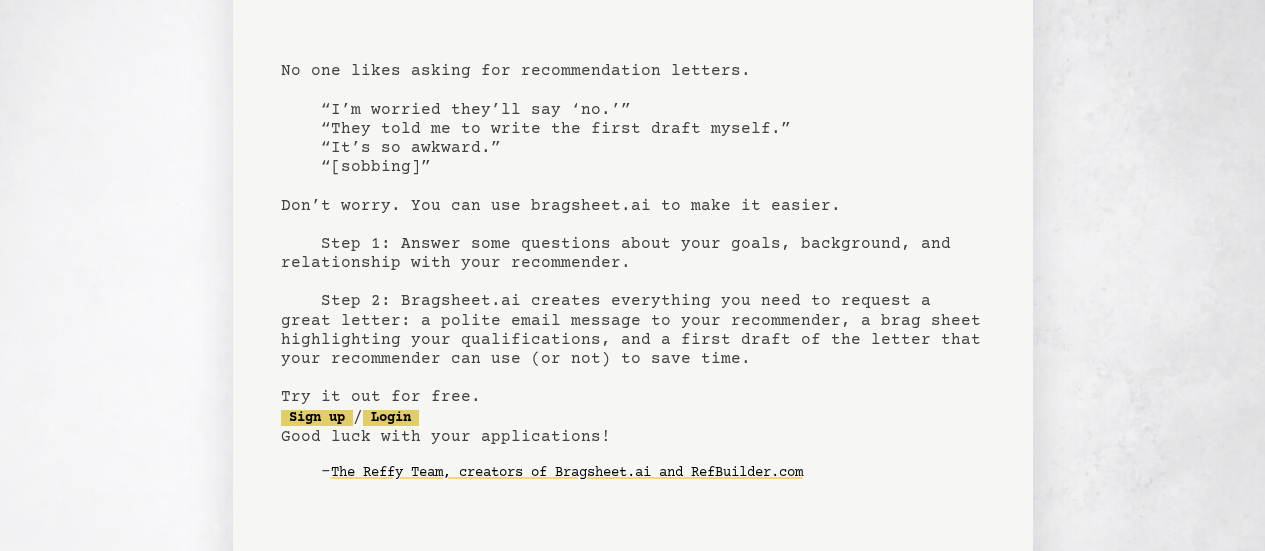 scroll, scrollTop: 126, scrollLeft: 0, axis: vertical 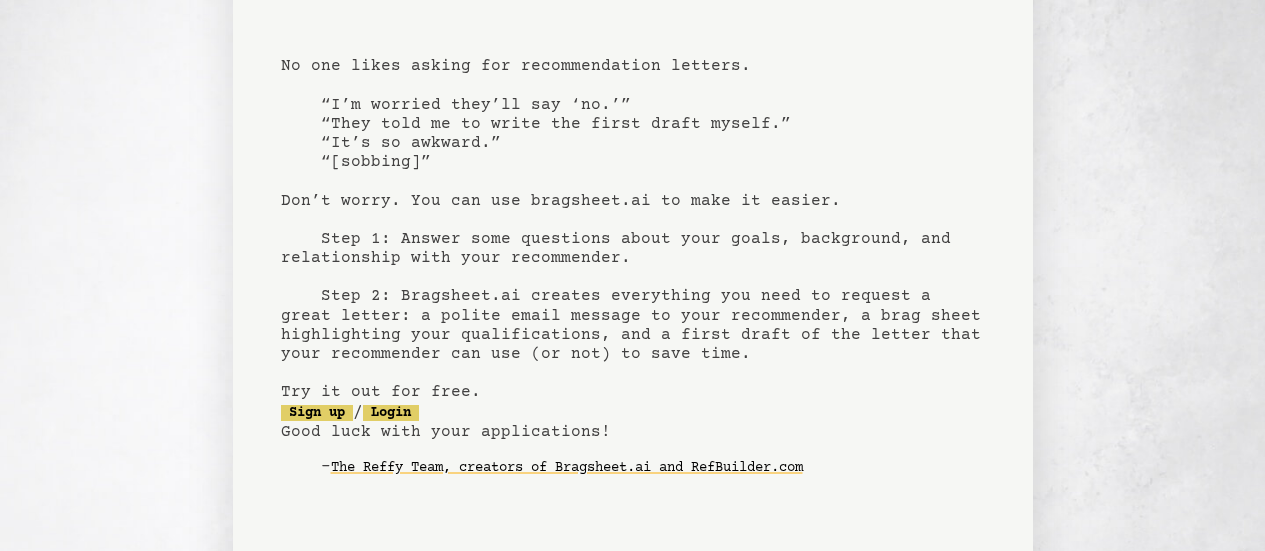 click on "bragsheet.ai   recommendation letters made easy
No one likes asking for recommendation letters.
“I’m worried they’ll say ‘no.’”
“They told me to write the first draft myself.”
“It’s so awkward.”
“[sobbing]”
Don’t worry. You can use bragsheet.ai to make it easier.
Step 1: Answer some questions about your goals, background, and relationship with your recommender.
Step 2: Bragsheet.ai creates everything you need to request a great letter: a polite email message to your recommender, a brag sheet highlighting your qualifications, and a first draft of the letter that your recommender can use (or not) to save time.
Try it out for free.
Sign up  /  Login
Good luck with your applications!
-  The Reffy Team, creators of Bragsheet.ai and RefBuilder.com" at bounding box center [633, 223] 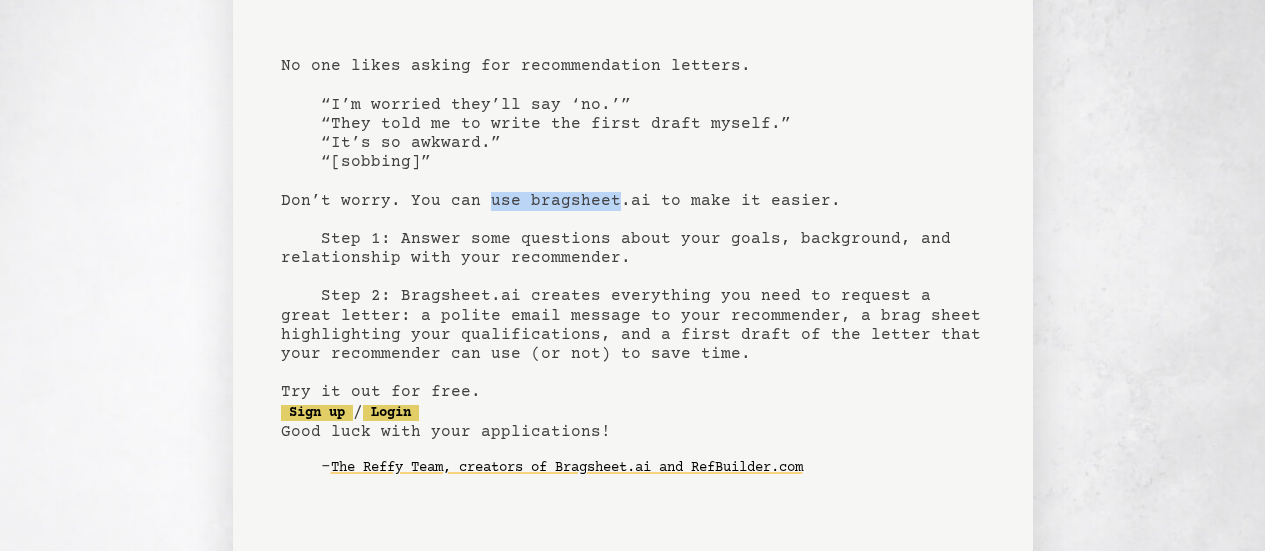 drag, startPoint x: 480, startPoint y: 201, endPoint x: 550, endPoint y: 205, distance: 70.11419 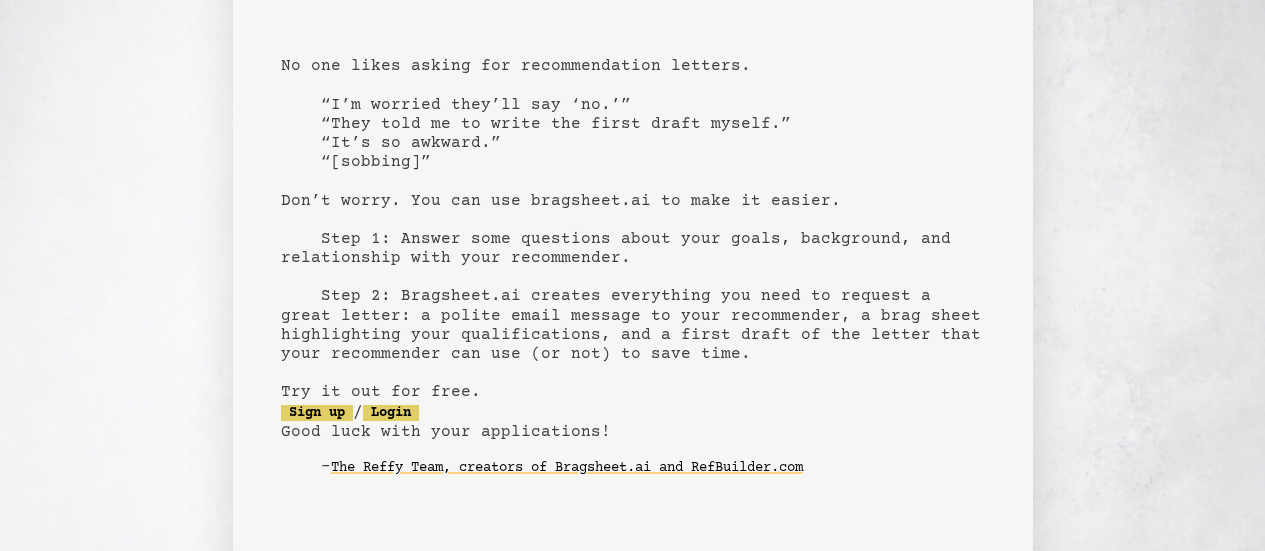 click on "bragsheet.ai   recommendation letters made easy
No one likes asking for recommendation letters.
“I’m worried they’ll say ‘no.’”
“They told me to write the first draft myself.”
“It’s so awkward.”
“[sobbing]”
Don’t worry. You can use bragsheet.ai to make it easier.
Step 1: Answer some questions about your goals, background, and relationship with your recommender.
Step 2: Bragsheet.ai creates everything you need to request a great letter: a polite email message to your recommender, a brag sheet highlighting your qualifications, and a first draft of the letter that your recommender can use (or not) to save time.
Try it out for free.
Sign up  /  Login
Good luck with your applications!
-  The Reffy Team, creators of Bragsheet.ai and RefBuilder.com" at bounding box center [633, 223] 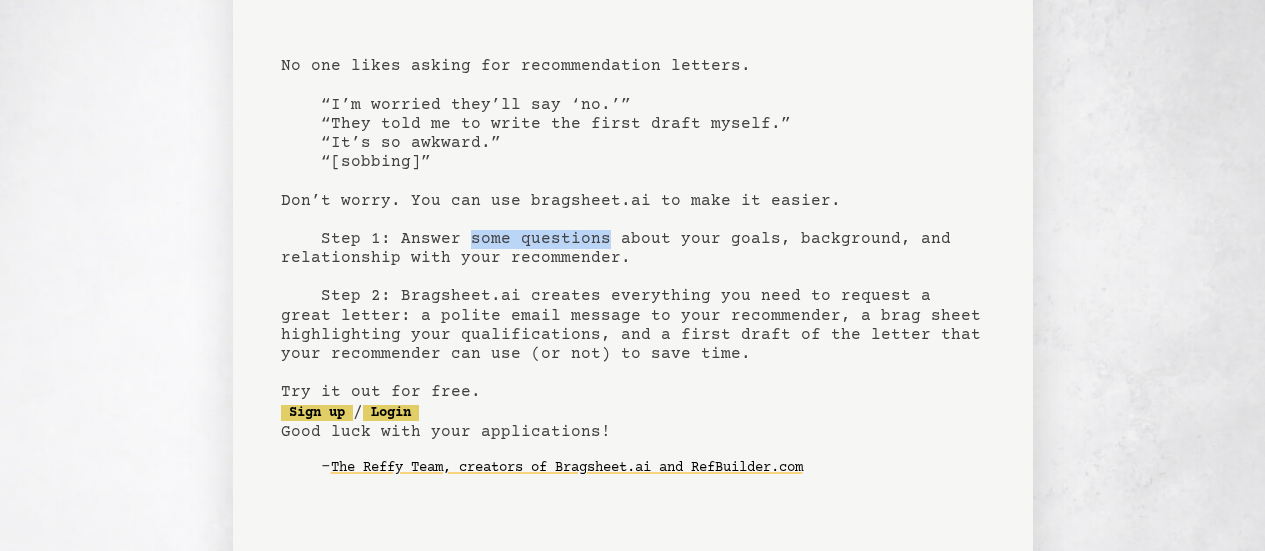 drag, startPoint x: 522, startPoint y: 242, endPoint x: 472, endPoint y: 245, distance: 50.08992 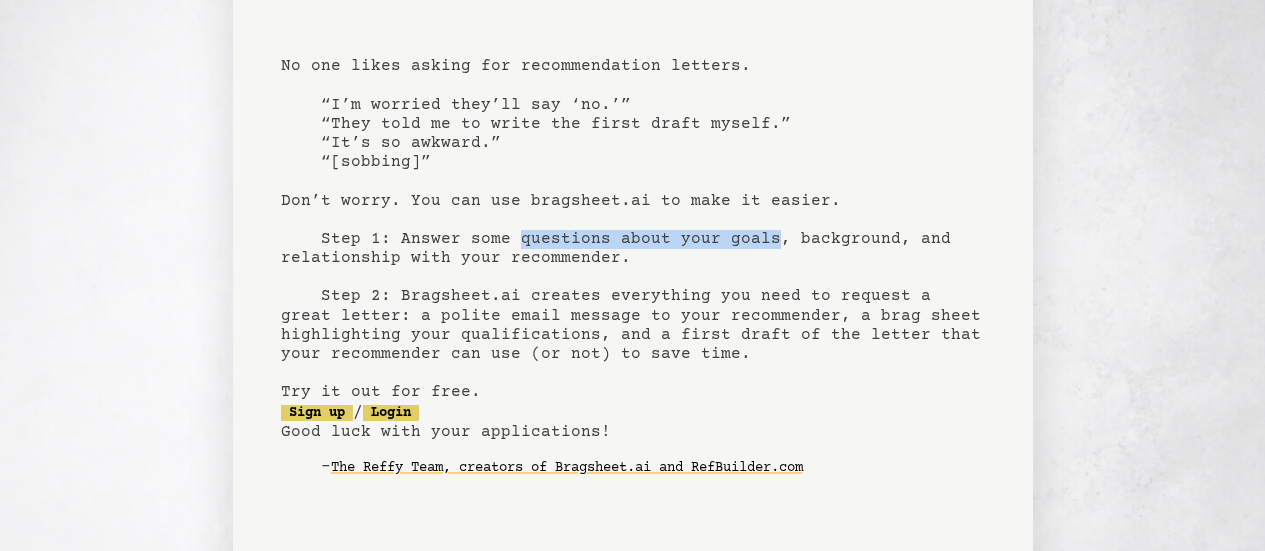 drag, startPoint x: 564, startPoint y: 243, endPoint x: 734, endPoint y: 237, distance: 170.10585 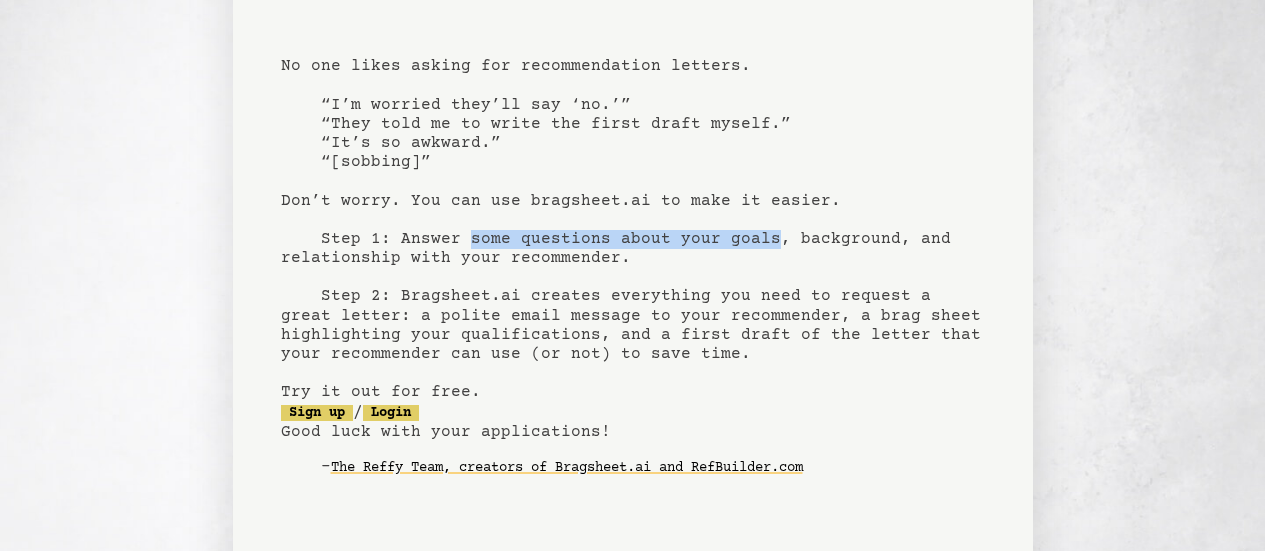 drag, startPoint x: 734, startPoint y: 237, endPoint x: 479, endPoint y: 235, distance: 255.00784 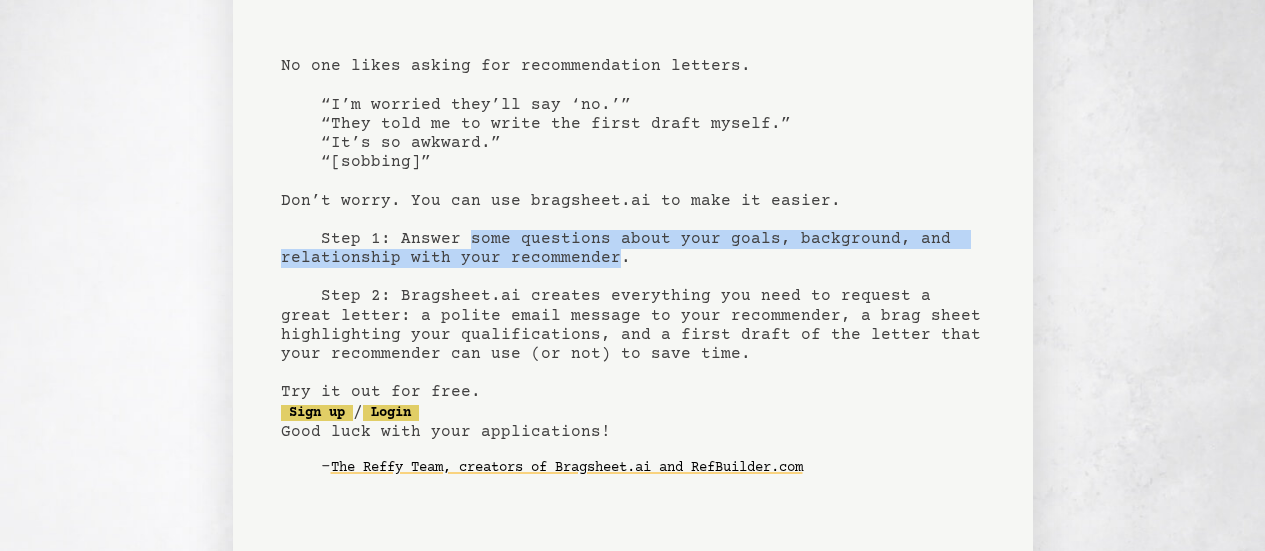 drag, startPoint x: 479, startPoint y: 235, endPoint x: 588, endPoint y: 261, distance: 112.05802 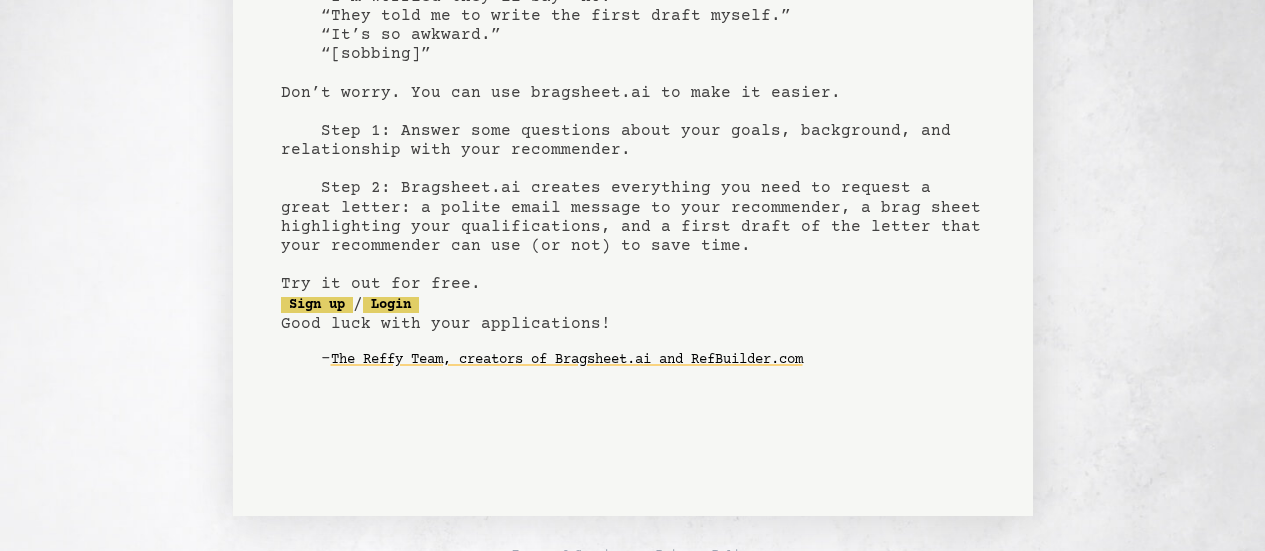 scroll, scrollTop: 237, scrollLeft: 0, axis: vertical 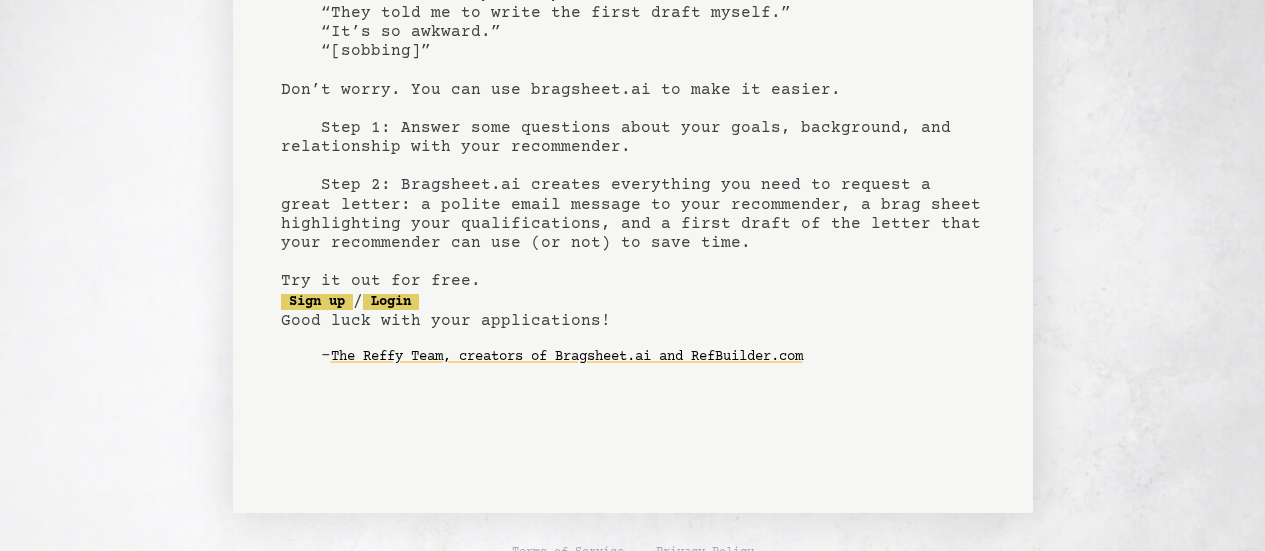 click on "bragsheet.ai   recommendation letters made easy
No one likes asking for recommendation letters.
“I’m worried they’ll say ‘no.’”
“They told me to write the first draft myself.”
“It’s so awkward.”
“[sobbing]”
Don’t worry. You can use bragsheet.ai to make it easier.
Step 1: Answer some questions about your goals, background, and relationship with your recommender.
Step 2: Bragsheet.ai creates everything you need to request a great letter: a polite email message to your recommender, a brag sheet highlighting your qualifications, and a first draft of the letter that your recommender can use (or not) to save time.
Try it out for free.
Sign up  /  Login
Good luck with your applications!
-  The Reffy Team, creators of Bragsheet.ai and RefBuilder.com" at bounding box center (633, 112) 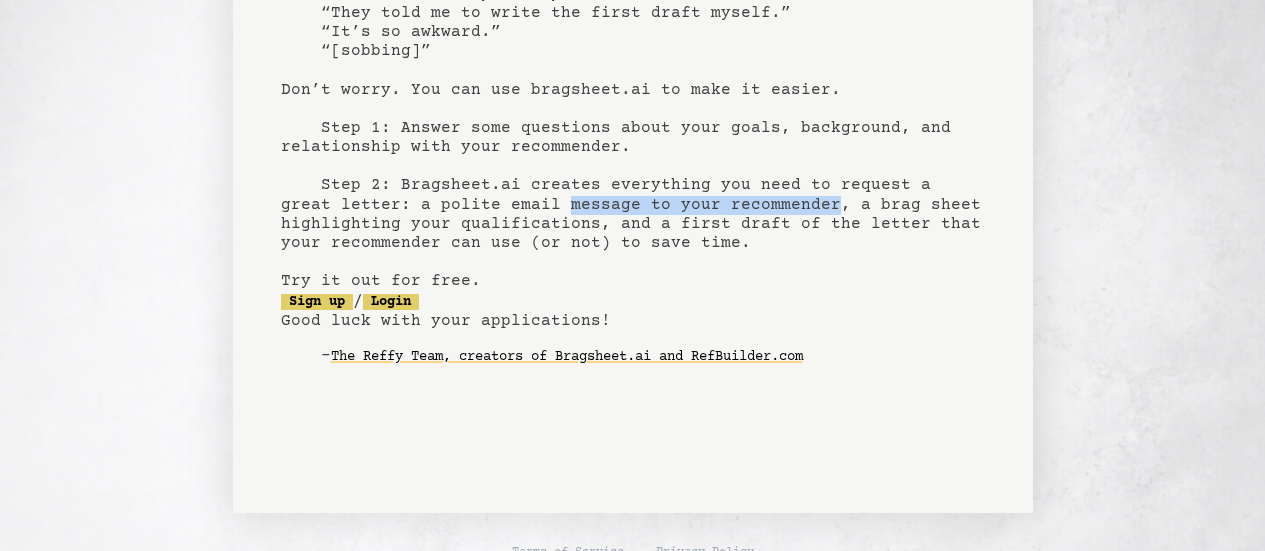 drag, startPoint x: 505, startPoint y: 202, endPoint x: 670, endPoint y: 206, distance: 165.04848 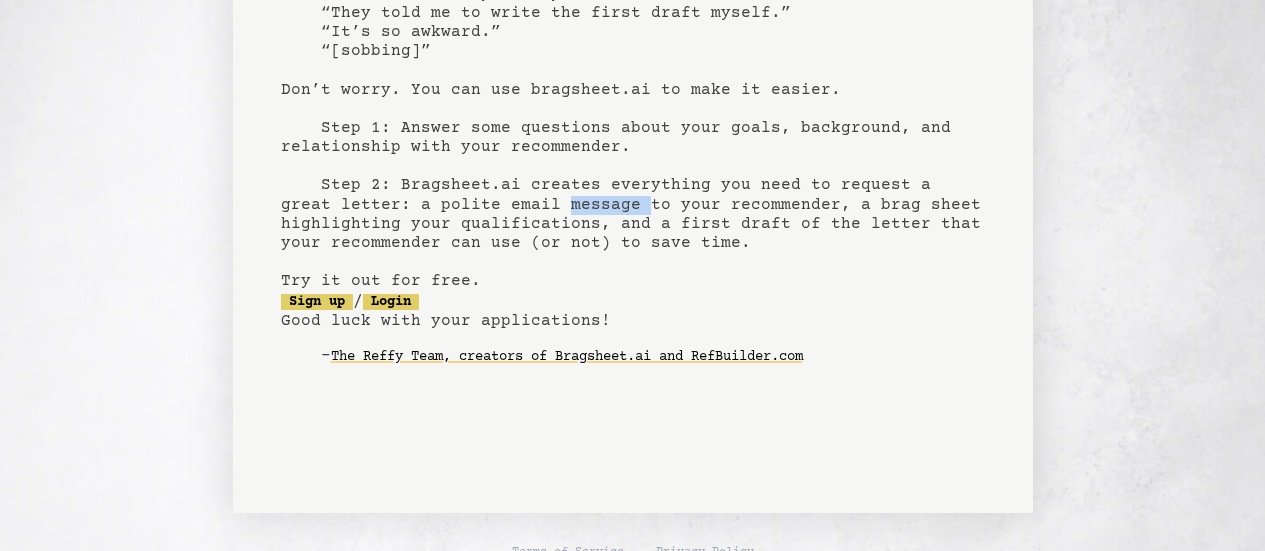 click on "bragsheet.ai   recommendation letters made easy
No one likes asking for recommendation letters.
“I’m worried they’ll say ‘no.’”
“They told me to write the first draft myself.”
“It’s so awkward.”
“[sobbing]”
Don’t worry. You can use bragsheet.ai to make it easier.
Step 1: Answer some questions about your goals, background, and relationship with your recommender.
Step 2: Bragsheet.ai creates everything you need to request a great letter: a polite email message to your recommender, a brag sheet highlighting your qualifications, and a first draft of the letter that your recommender can use (or not) to save time.
Try it out for free.
Sign up  /  Login
Good luck with your applications!
-  The Reffy Team, creators of Bragsheet.ai and RefBuilder.com" at bounding box center (633, 112) 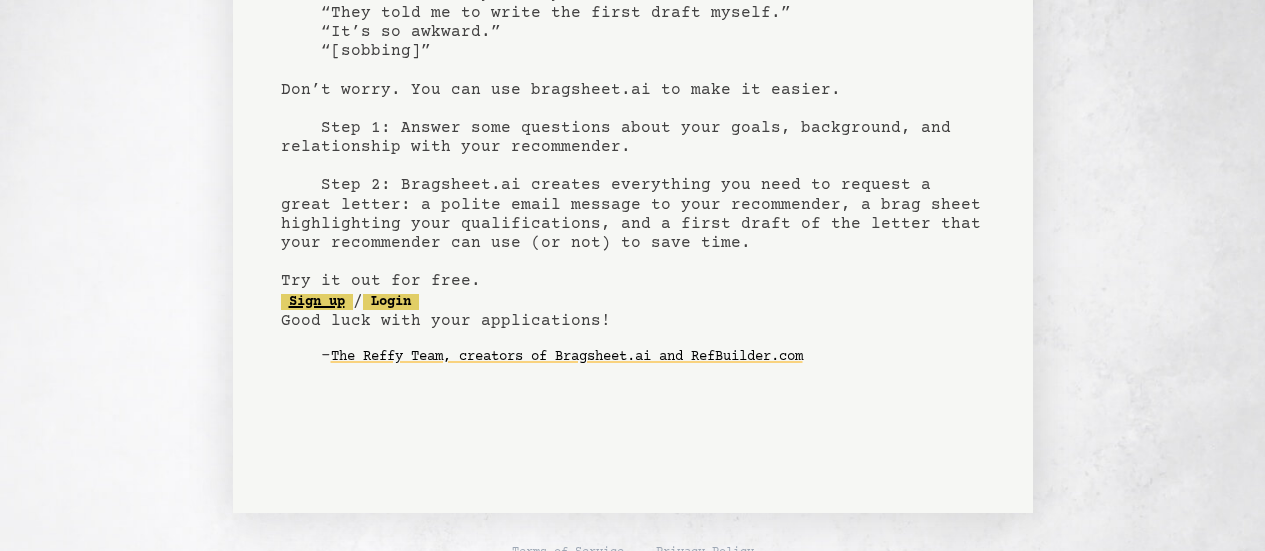 click on "Sign up" at bounding box center (317, 302) 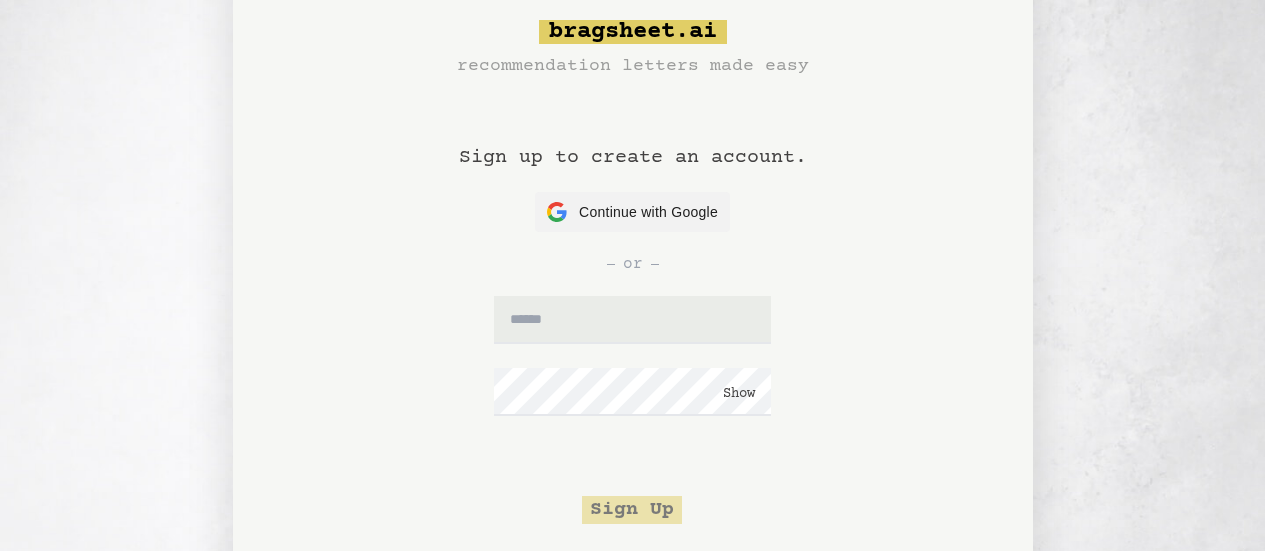 scroll, scrollTop: 37, scrollLeft: 0, axis: vertical 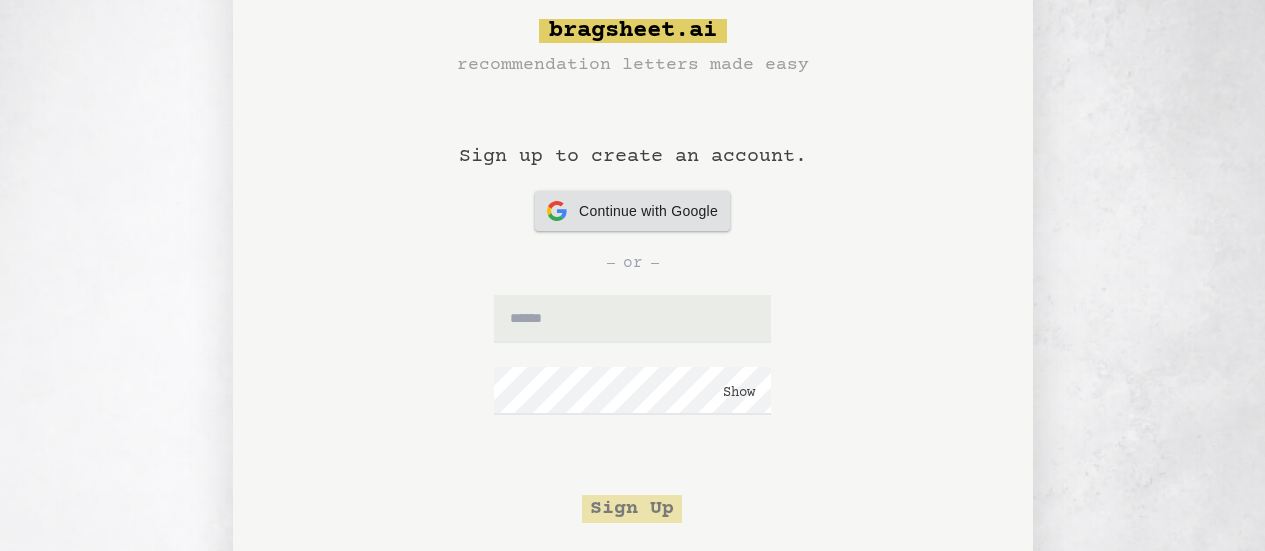 click on "Continue with Google" at bounding box center [648, 211] 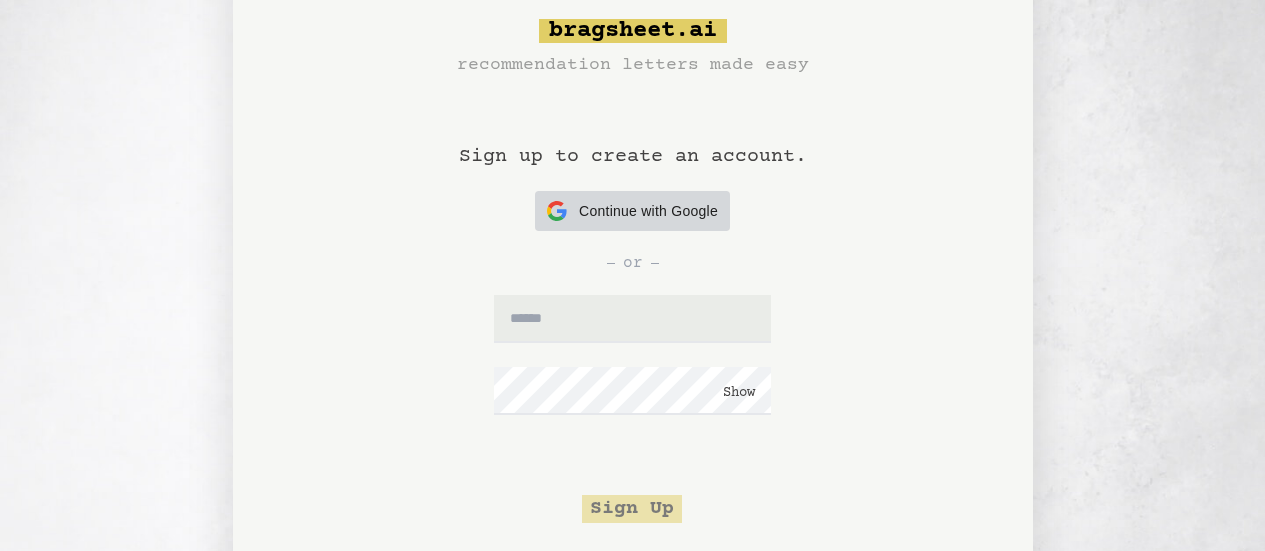 scroll, scrollTop: 89, scrollLeft: 0, axis: vertical 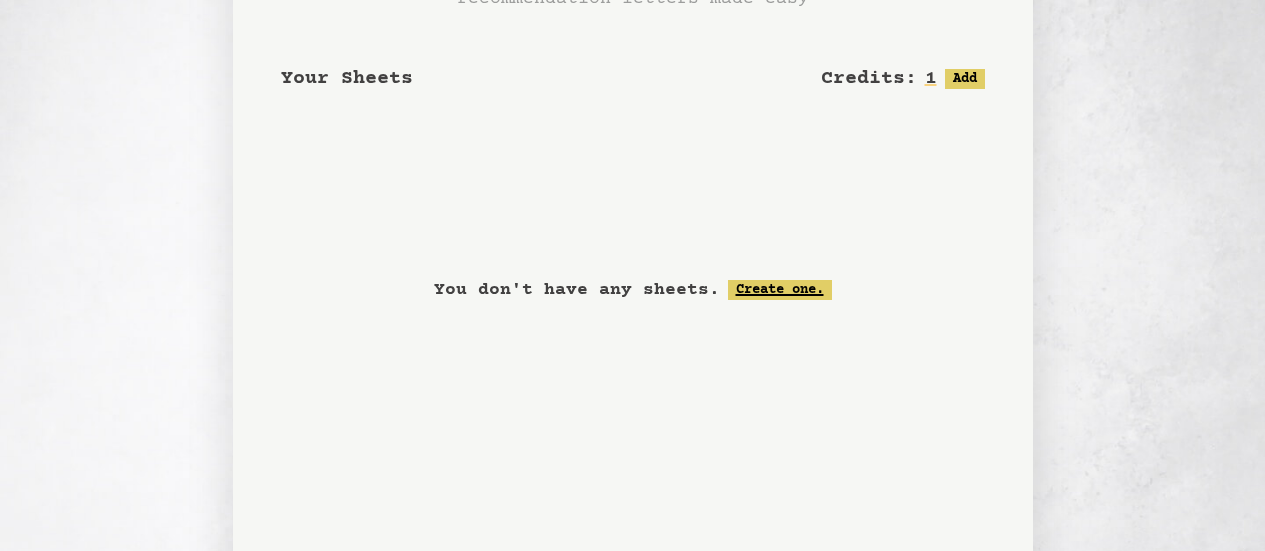 click on "Create one." at bounding box center [780, 290] 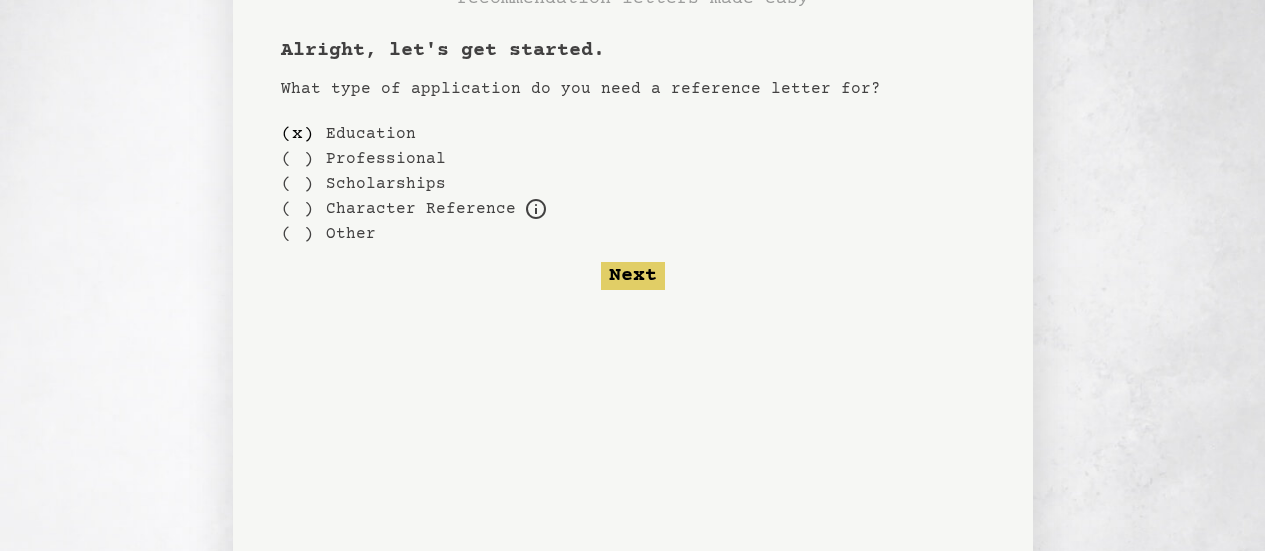scroll, scrollTop: 0, scrollLeft: 0, axis: both 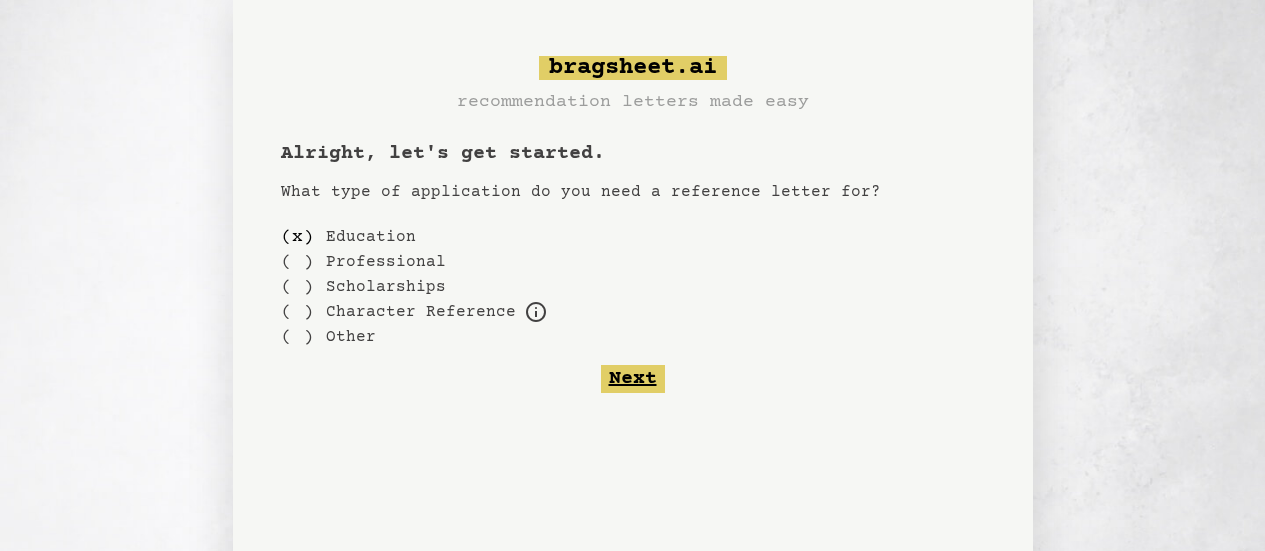 click on "Next" at bounding box center (633, 379) 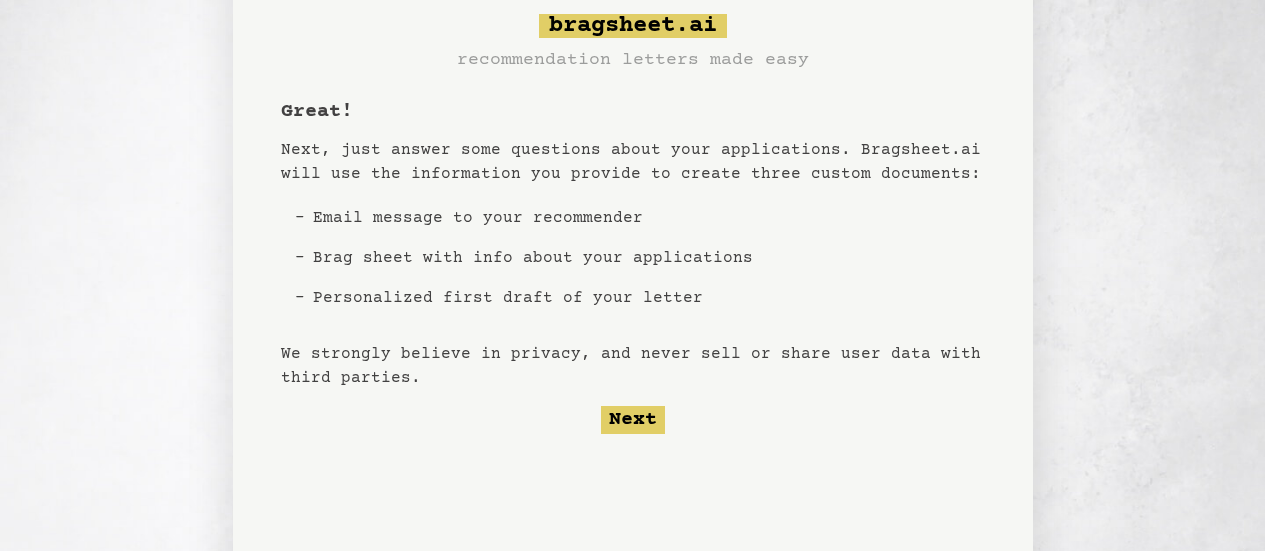 scroll, scrollTop: 43, scrollLeft: 0, axis: vertical 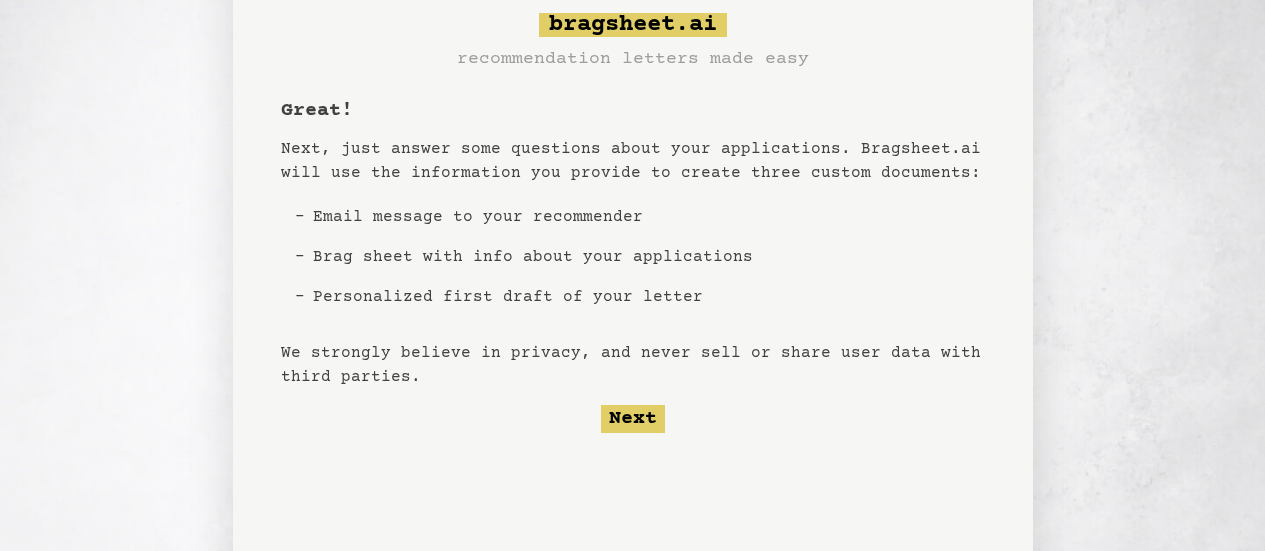 click on "Next, just answer some questions about your applications. Bragsheet.ai
will use the information you provide to create three custom documents:" at bounding box center [633, 161] 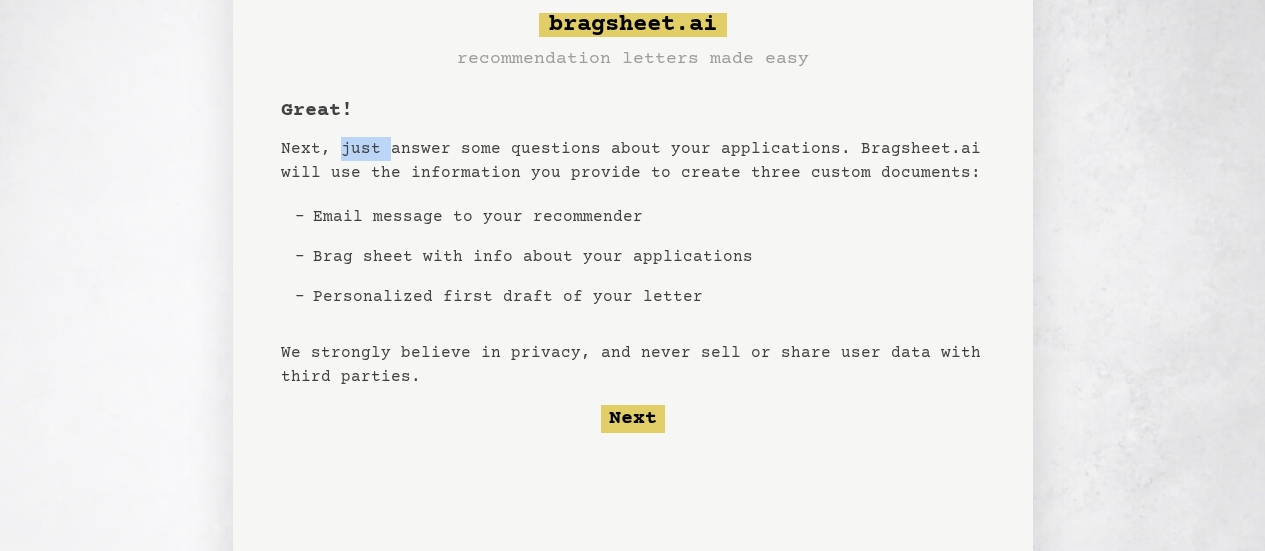 click on "Next, just answer some questions about your applications. Bragsheet.ai
will use the information you provide to create three custom documents:" at bounding box center [633, 161] 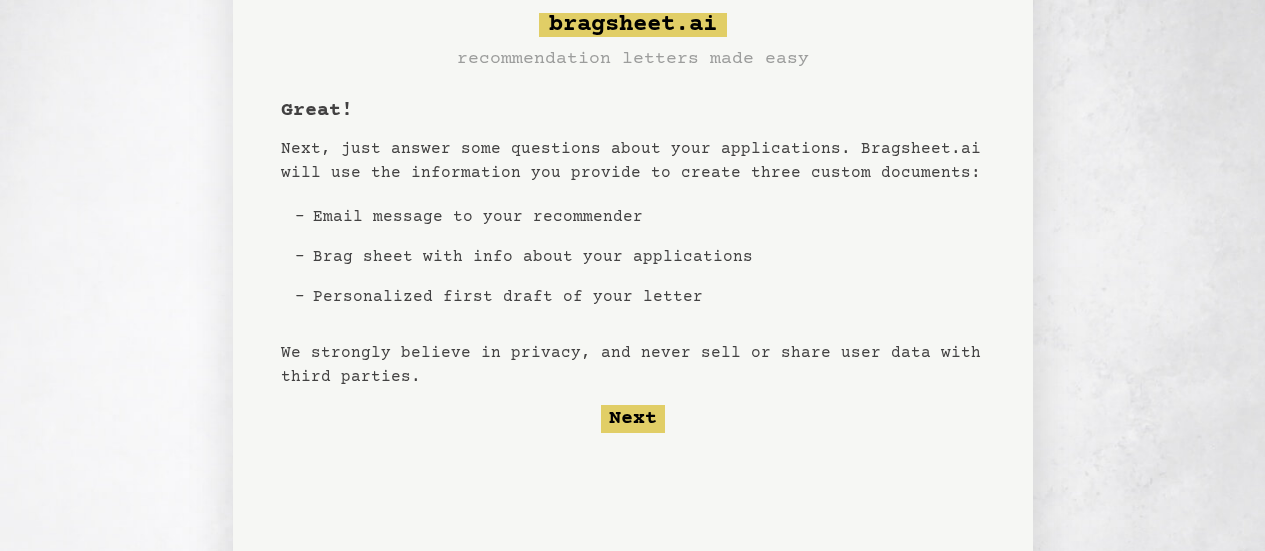 click on "Next, just answer some questions about your applications. Bragsheet.ai
will use the information you provide to create three custom documents:" at bounding box center [633, 161] 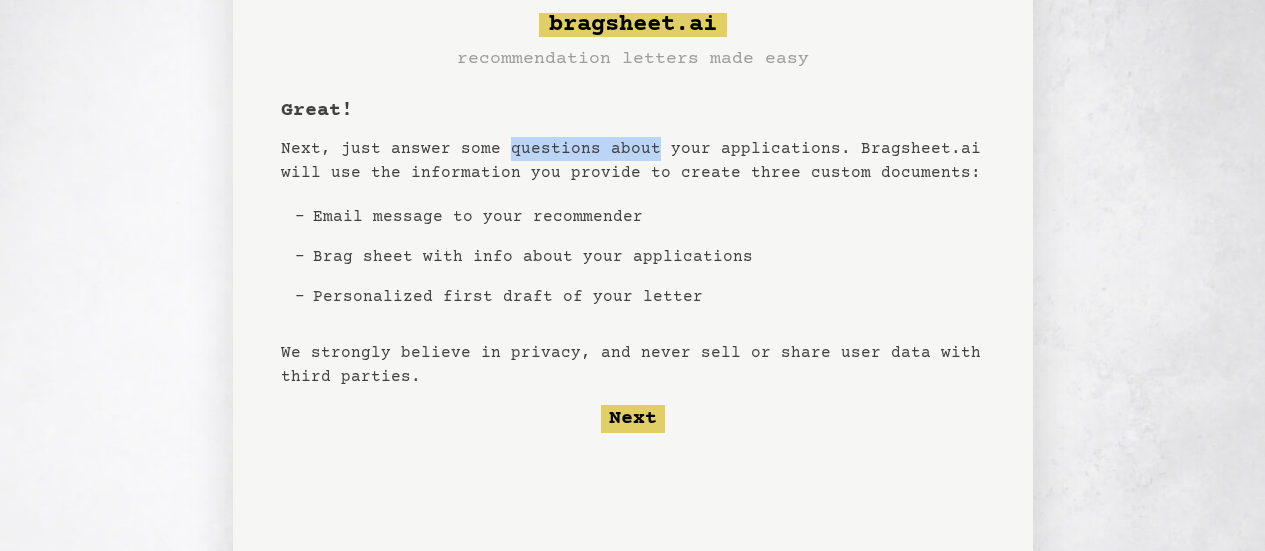 drag, startPoint x: 528, startPoint y: 144, endPoint x: 630, endPoint y: 147, distance: 102.044106 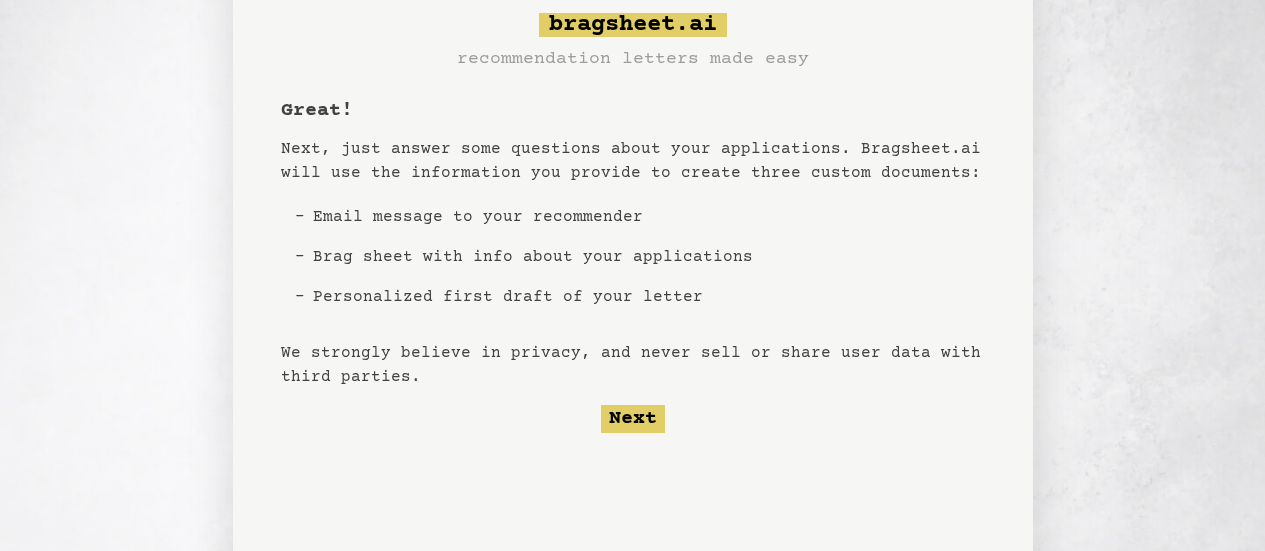 click on "Email message to your recommender" at bounding box center [533, 217] 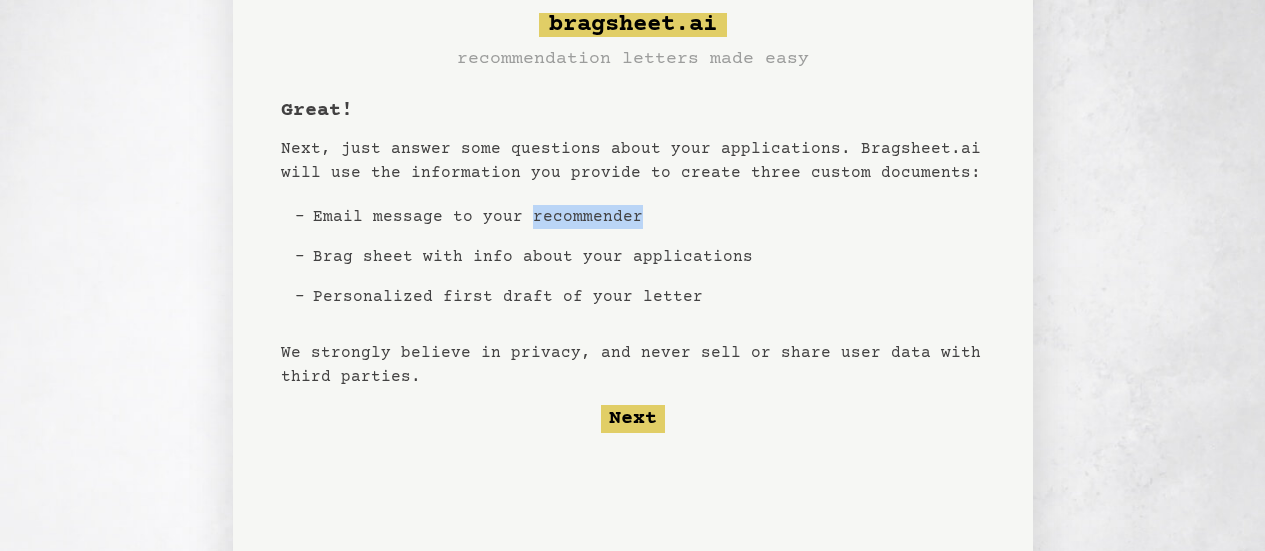 click on "Email message to your recommender" at bounding box center [533, 217] 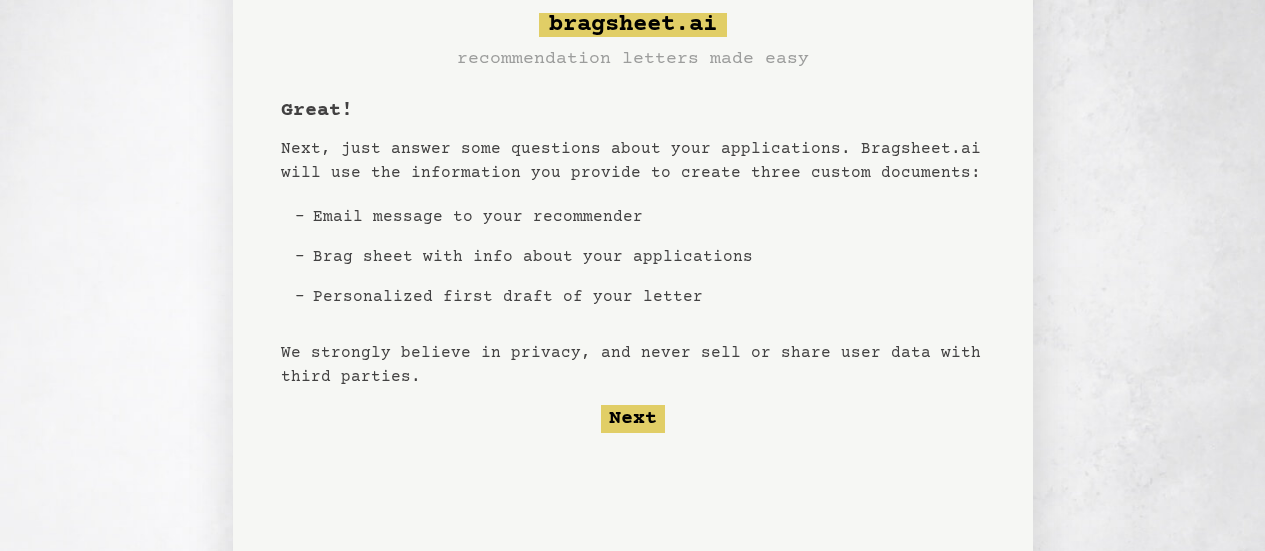 click on "Brag sheet with info about your applications" at bounding box center (533, 257) 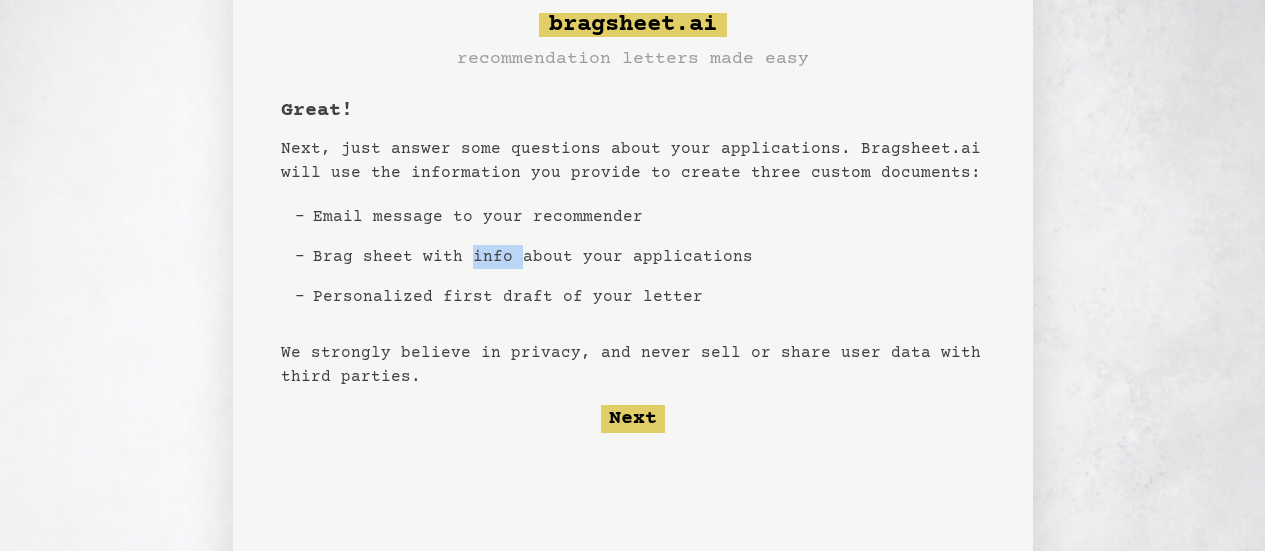 click on "Brag sheet with info about your applications" at bounding box center [533, 257] 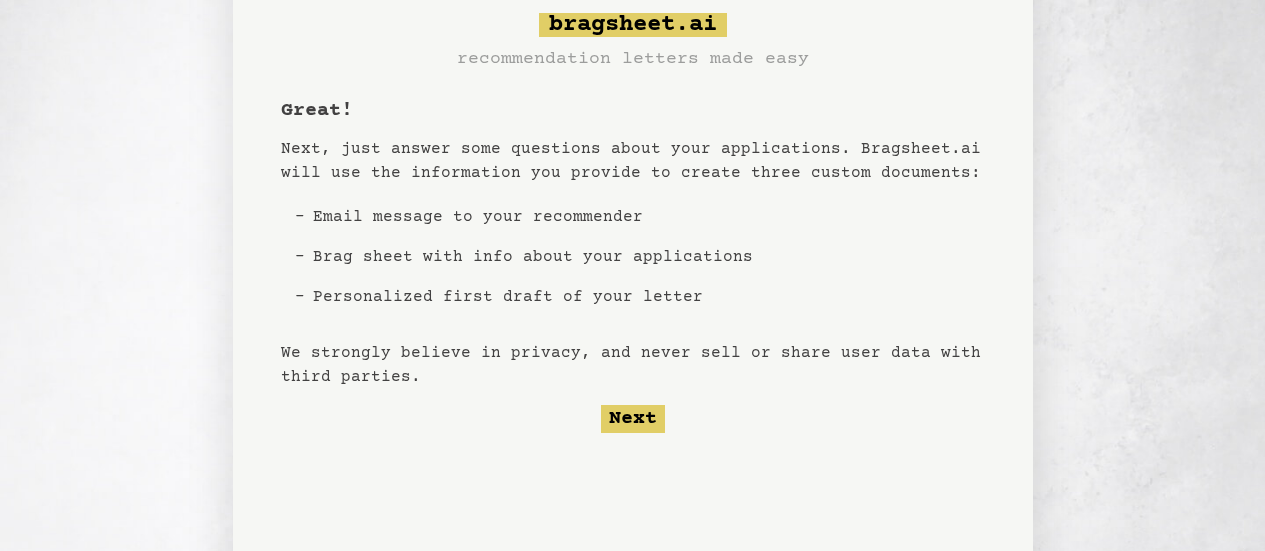 click on "Brag sheet with info about your applications" at bounding box center [533, 257] 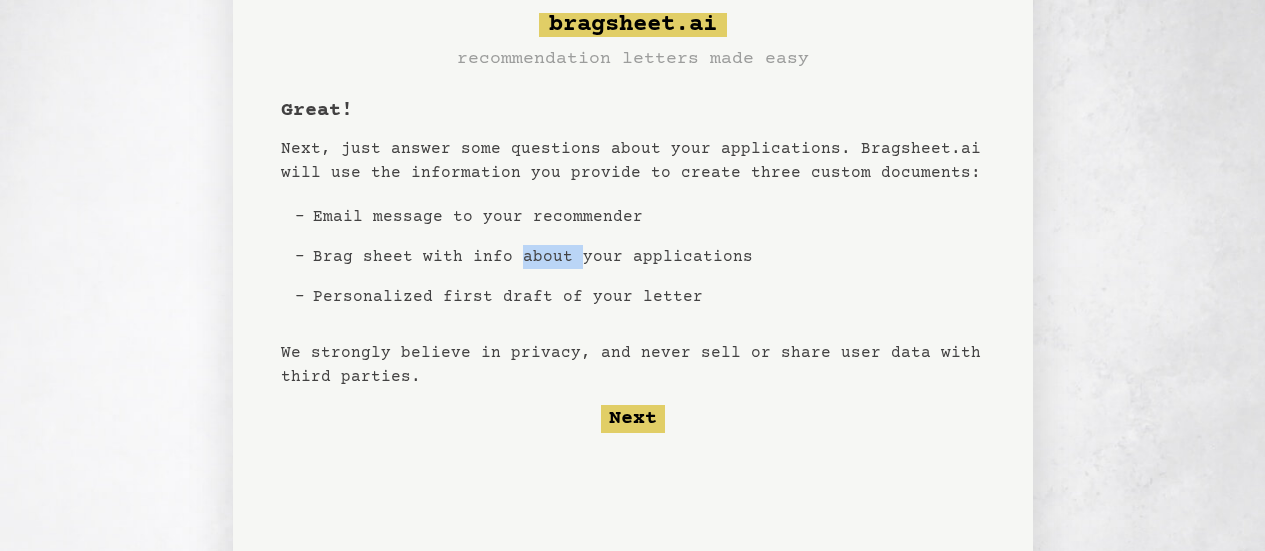 click on "Brag sheet with info about your applications" at bounding box center (533, 257) 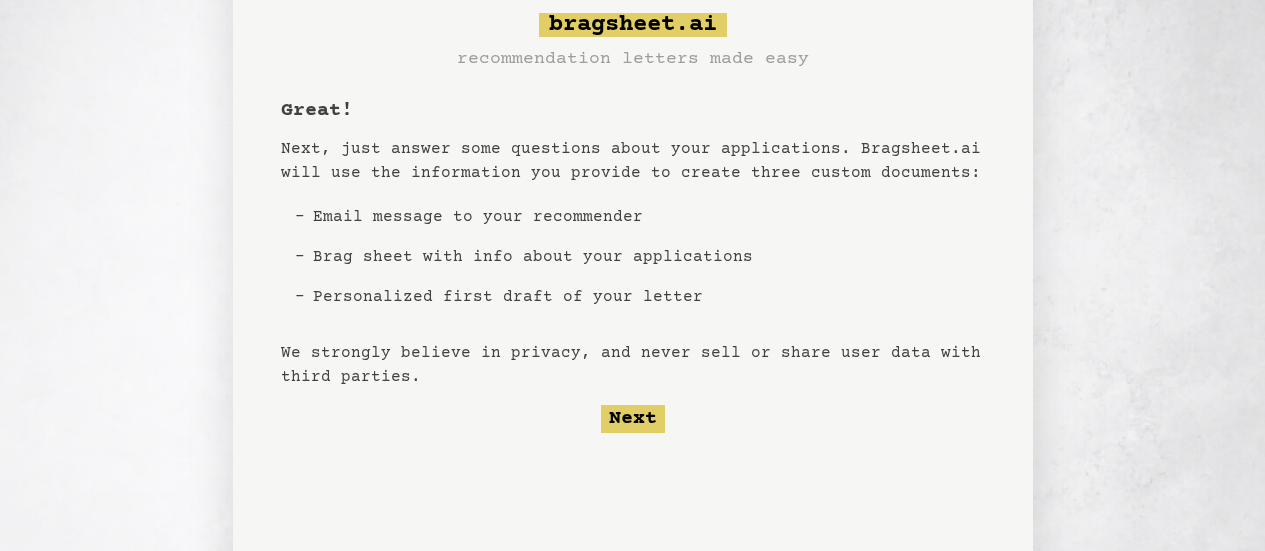 click on "Brag sheet with info about your applications" at bounding box center [533, 257] 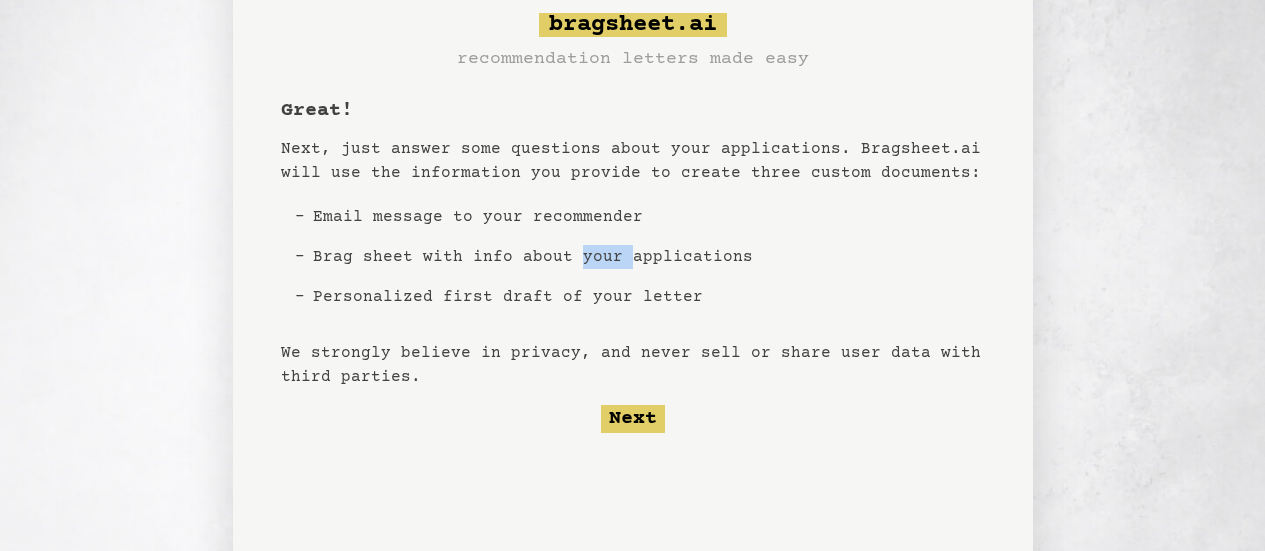 click on "Brag sheet with info about your applications" at bounding box center [533, 257] 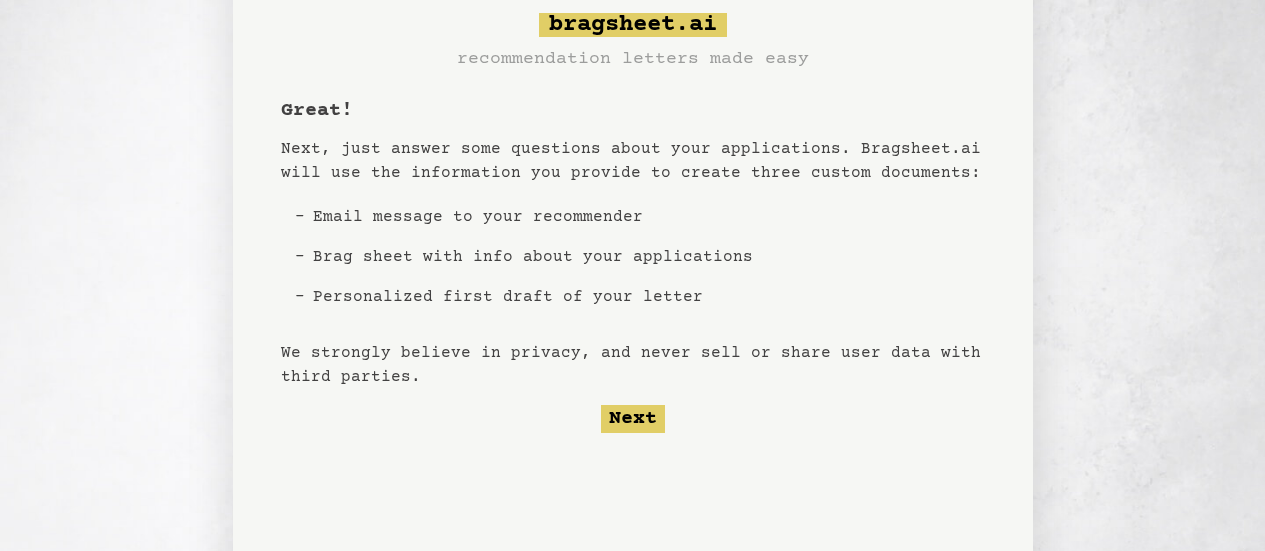 click on "Personalized first draft of your letter" at bounding box center [533, 297] 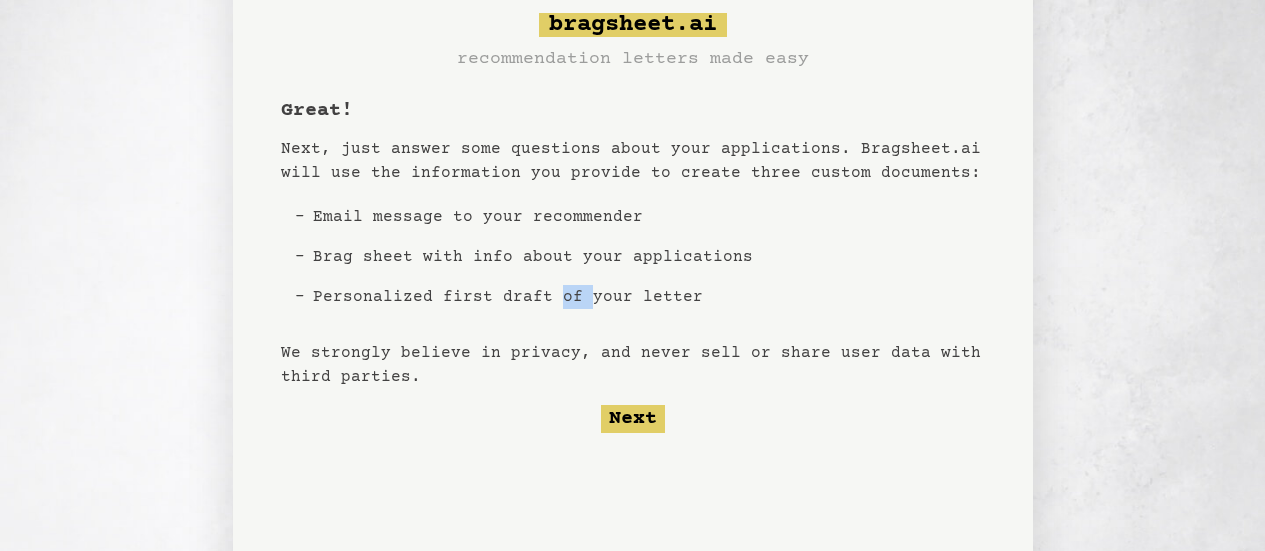 click on "Personalized first draft of your letter" at bounding box center (533, 297) 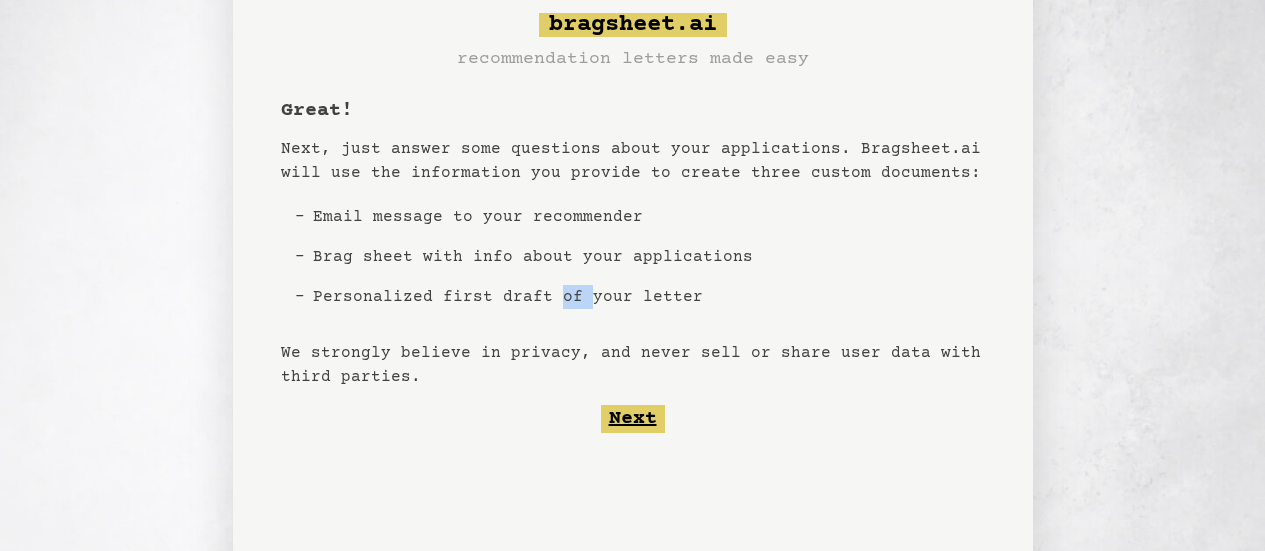 click on "Next" at bounding box center [633, 419] 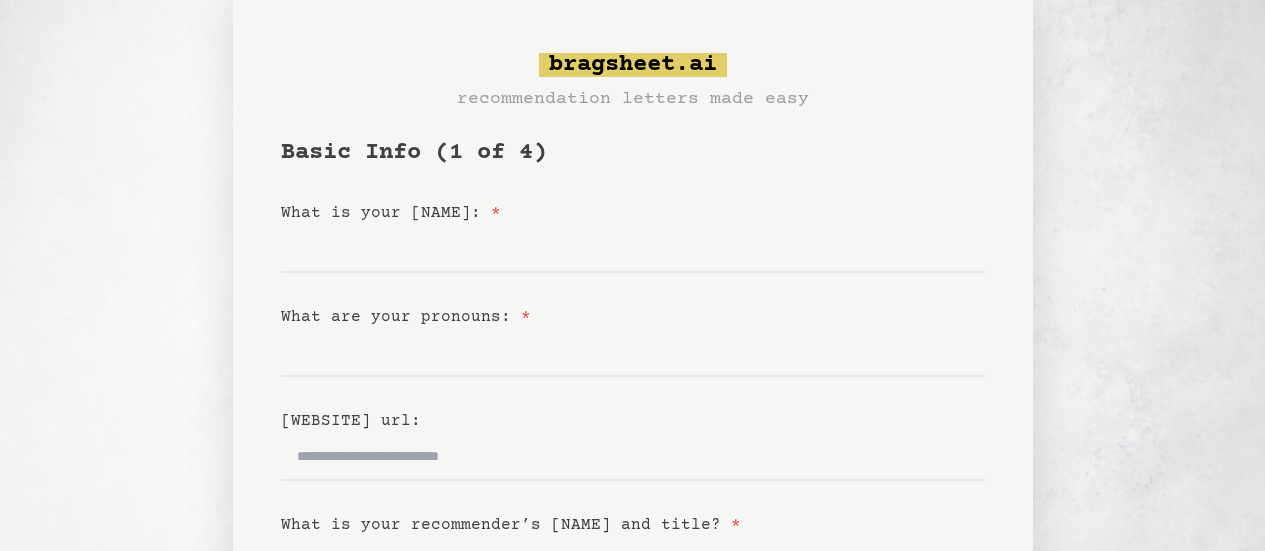 scroll, scrollTop: 0, scrollLeft: 0, axis: both 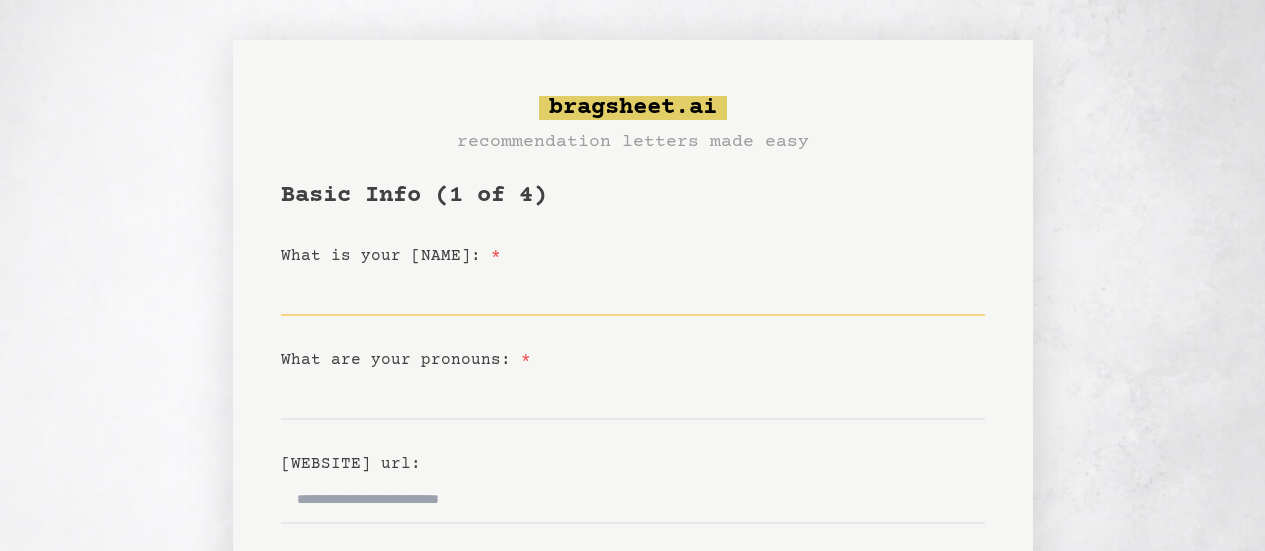 click on "What is your name:   *" at bounding box center [633, 292] 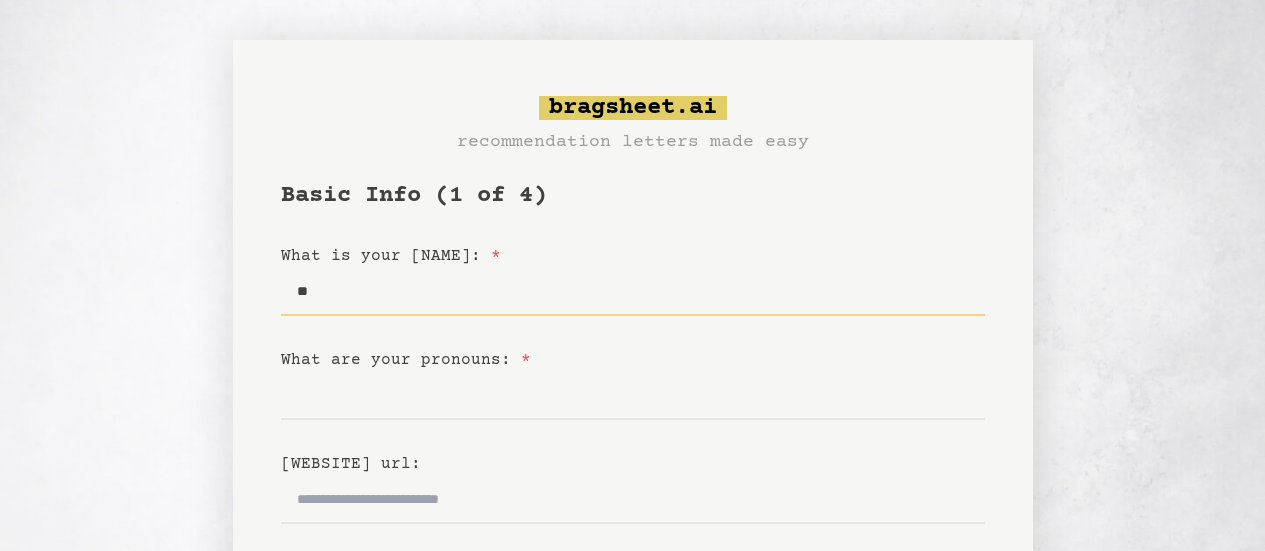type on "*" 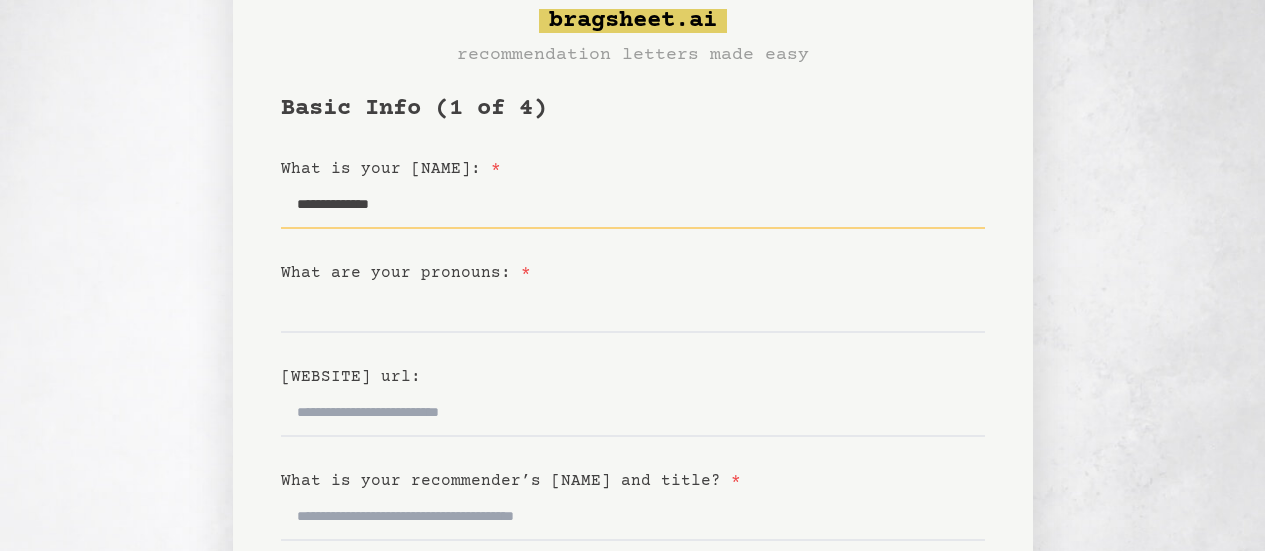 scroll, scrollTop: 88, scrollLeft: 0, axis: vertical 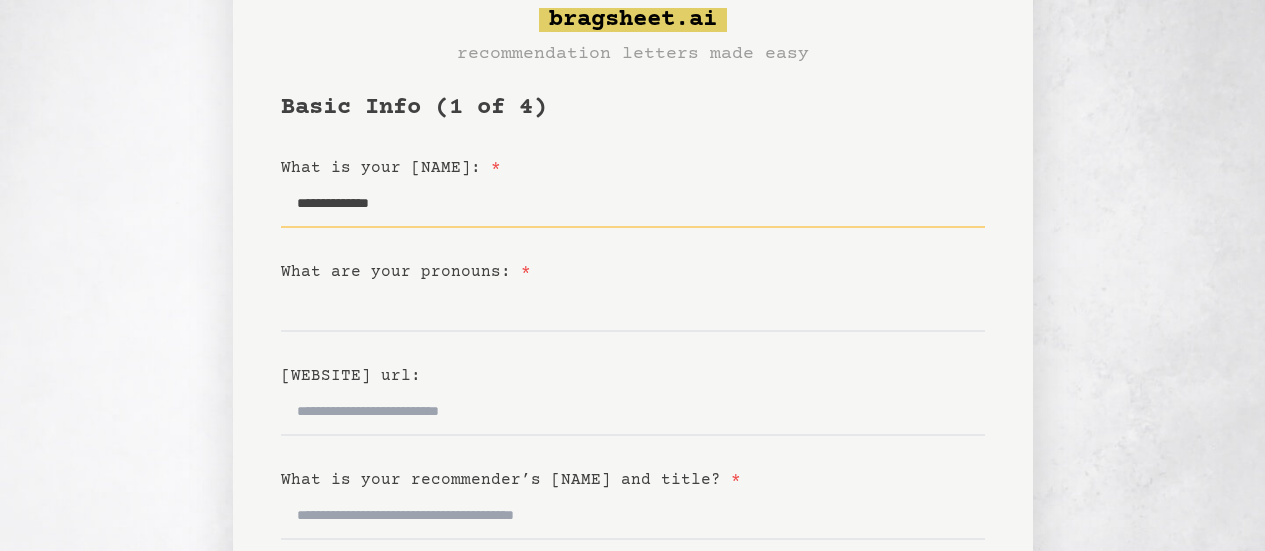 type on "**********" 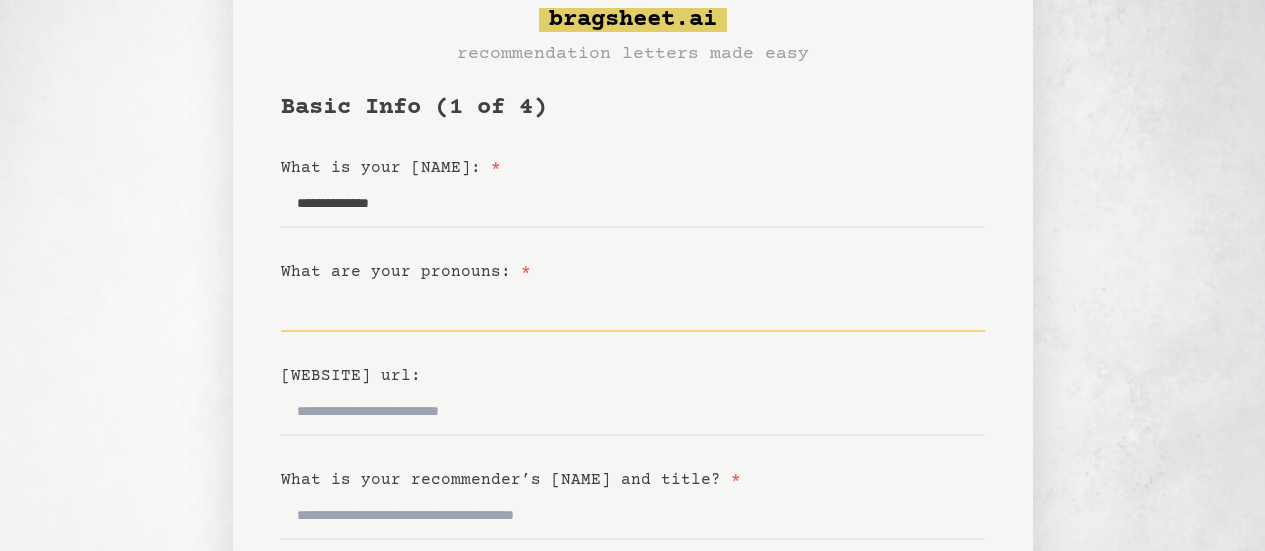 click on "What are your pronouns:   *" at bounding box center [633, 308] 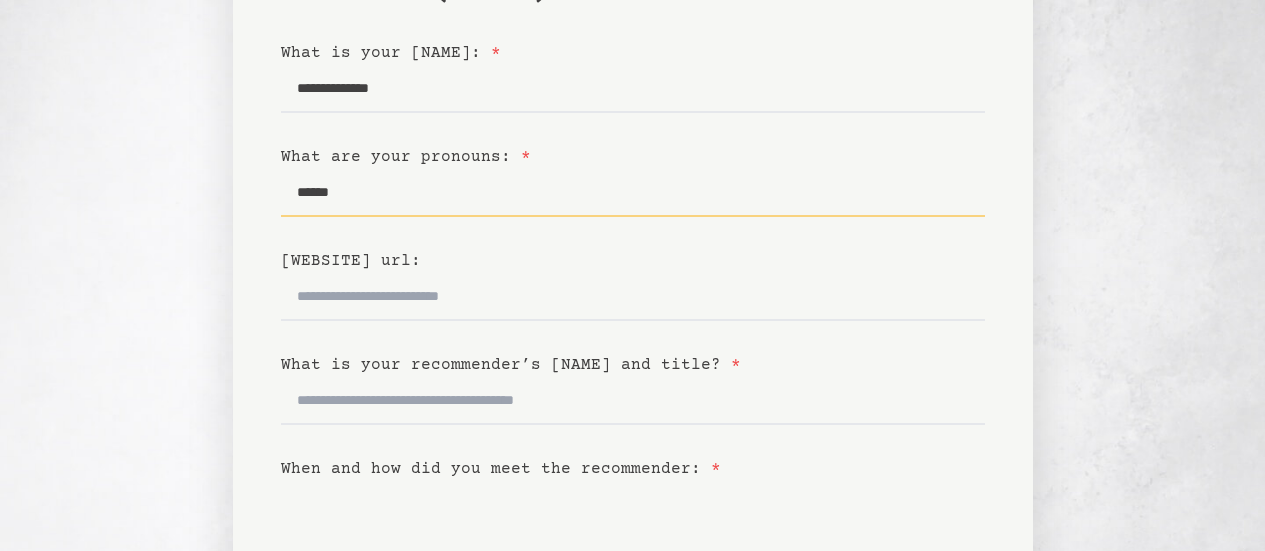 scroll, scrollTop: 214, scrollLeft: 0, axis: vertical 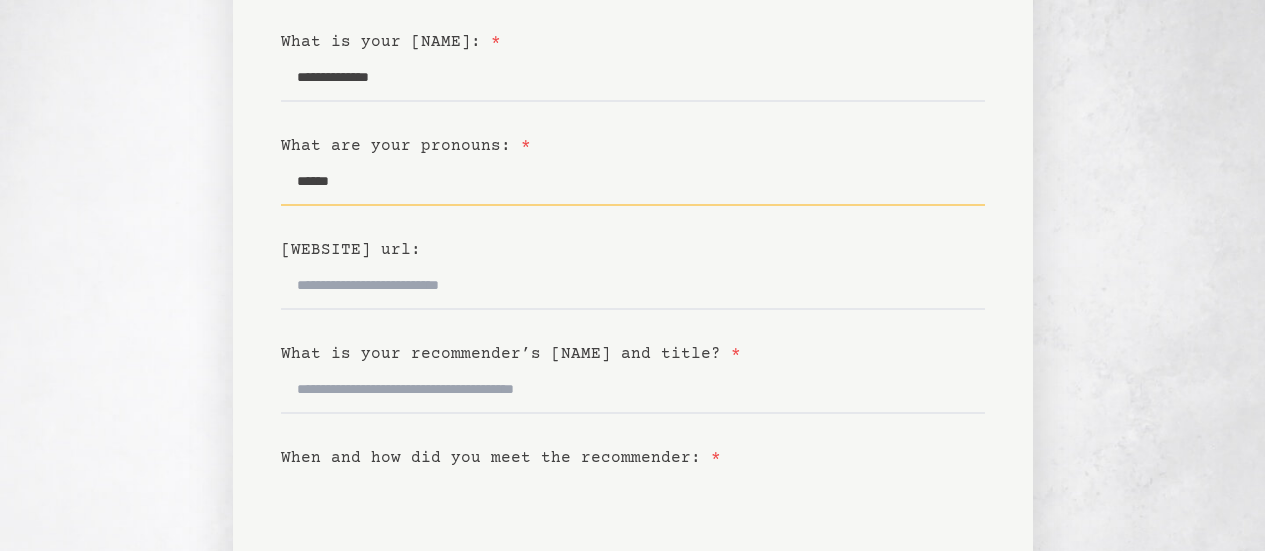 type on "******" 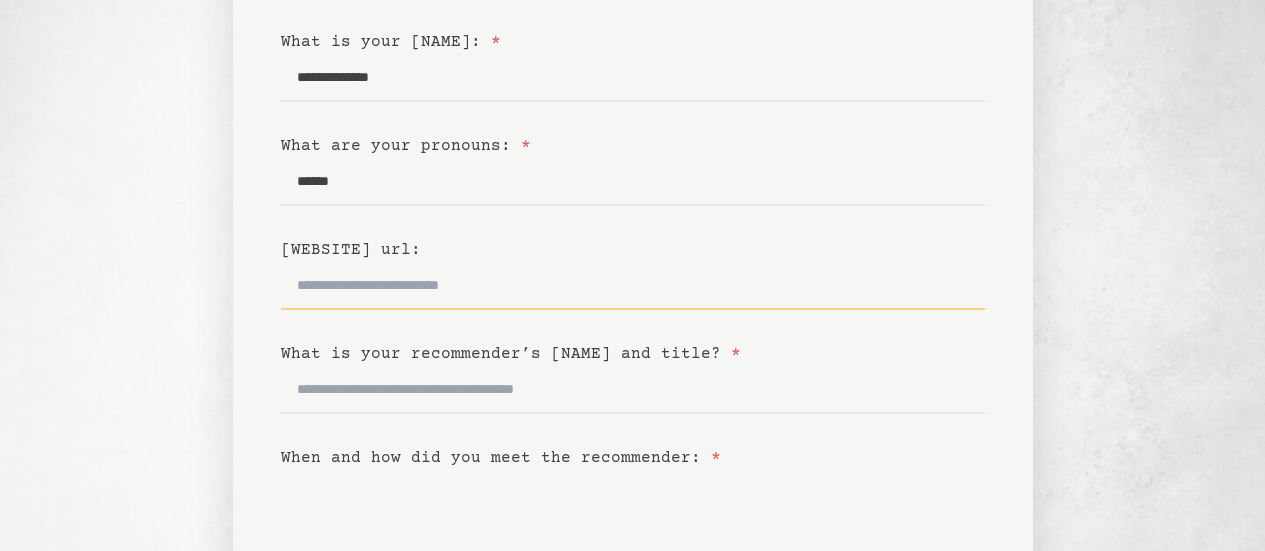 click on "[WEBSITE] url:" at bounding box center [633, 286] 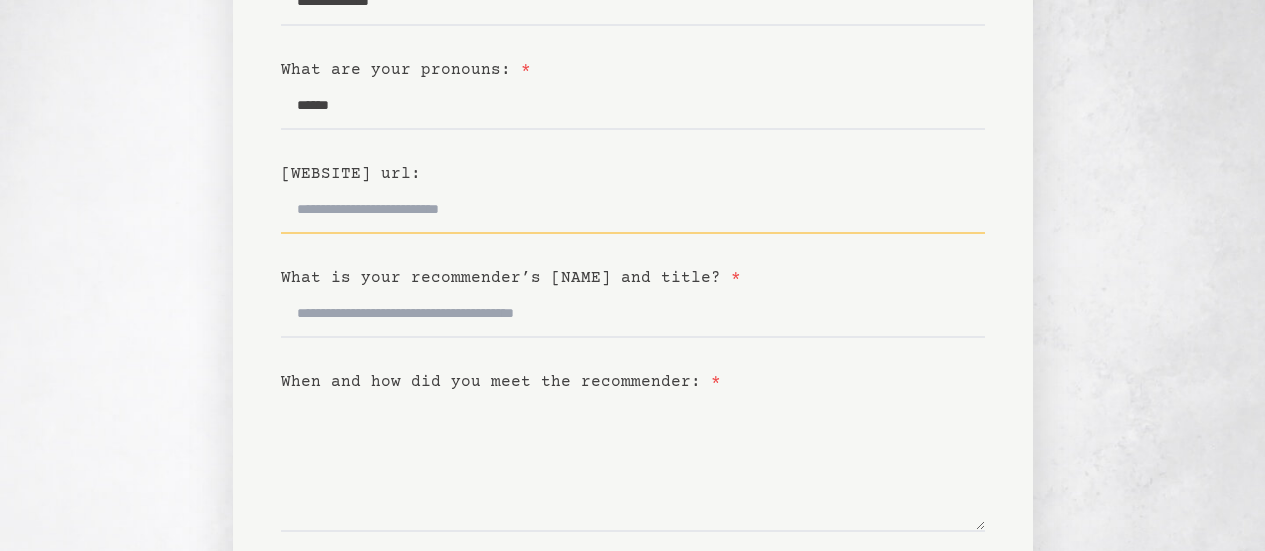 scroll, scrollTop: 291, scrollLeft: 0, axis: vertical 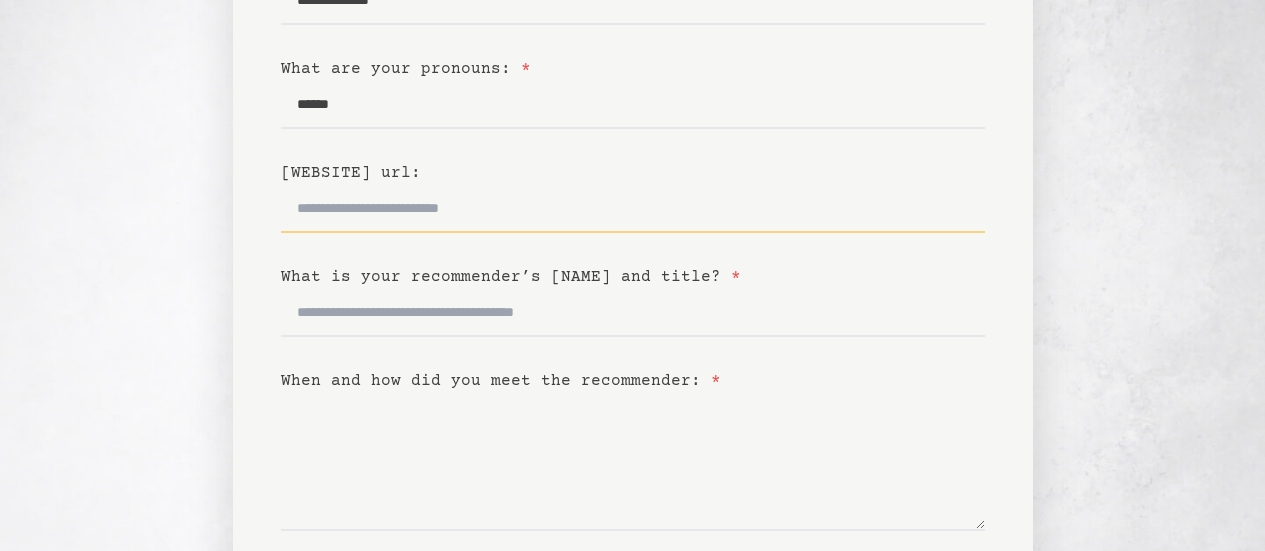 paste on "**********" 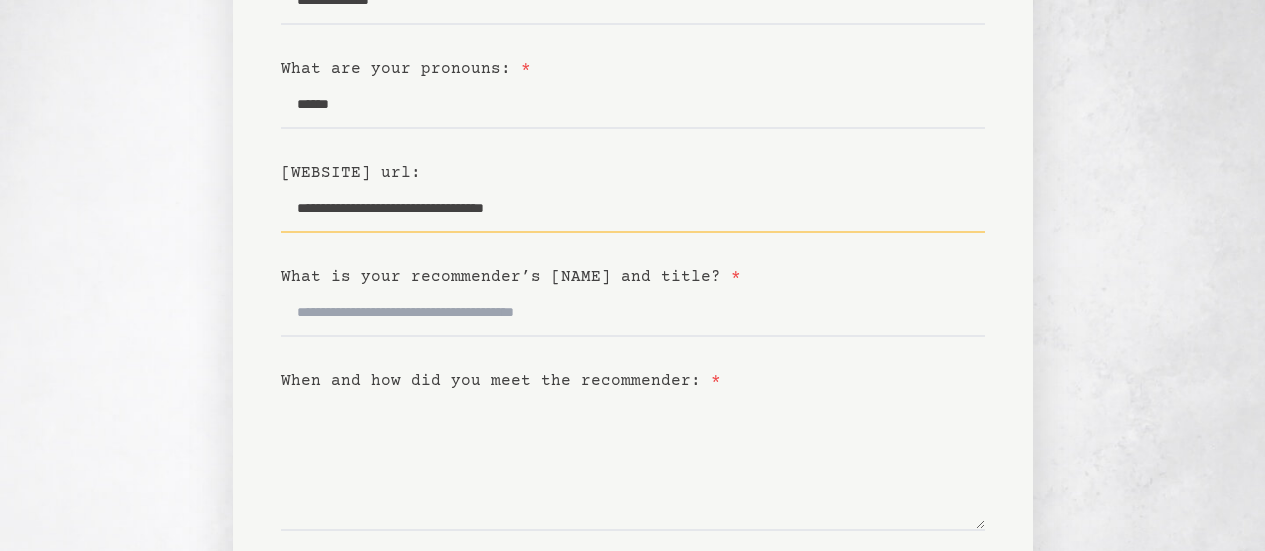 type on "**********" 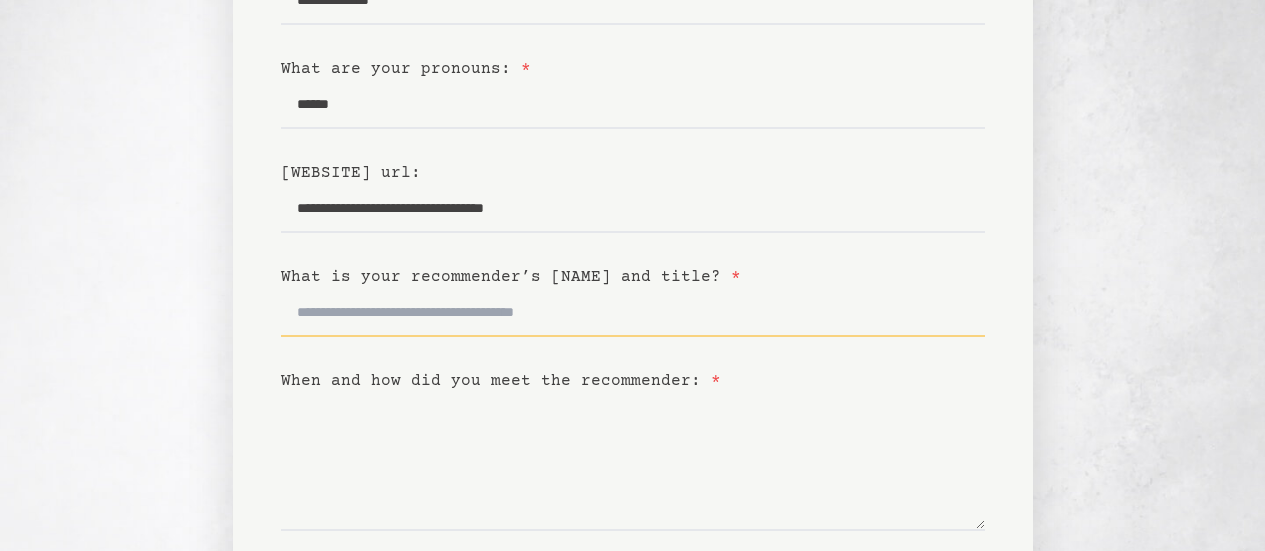 click on "What is your recommender’s name and title?   *" at bounding box center (633, 313) 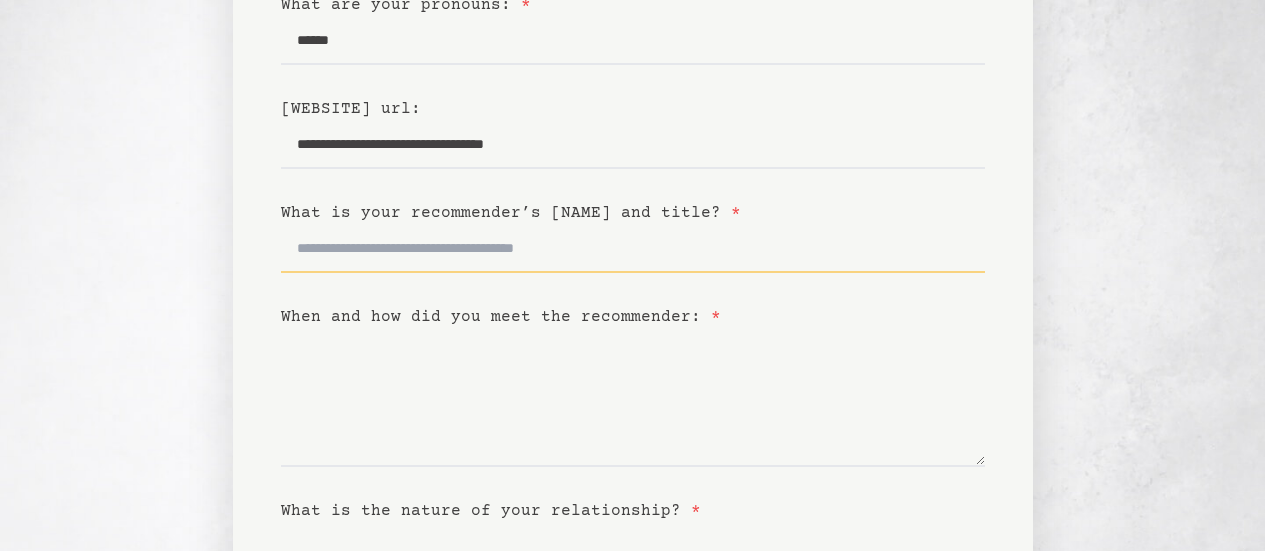 scroll, scrollTop: 356, scrollLeft: 0, axis: vertical 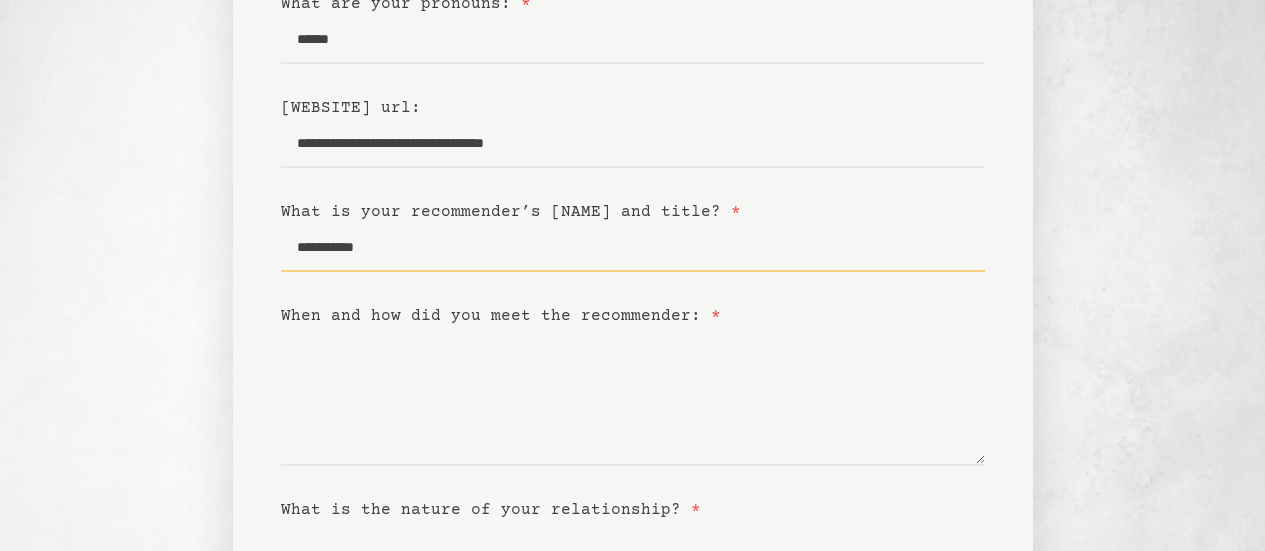 type on "**********" 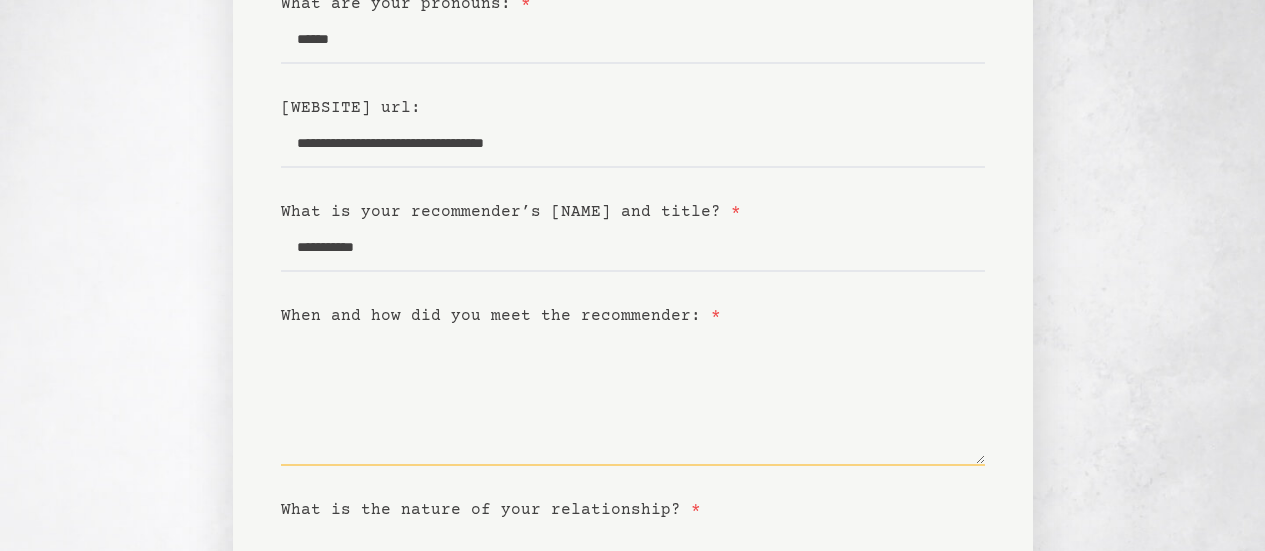 click on "When and how did you meet the recommender:   *" at bounding box center [633, 397] 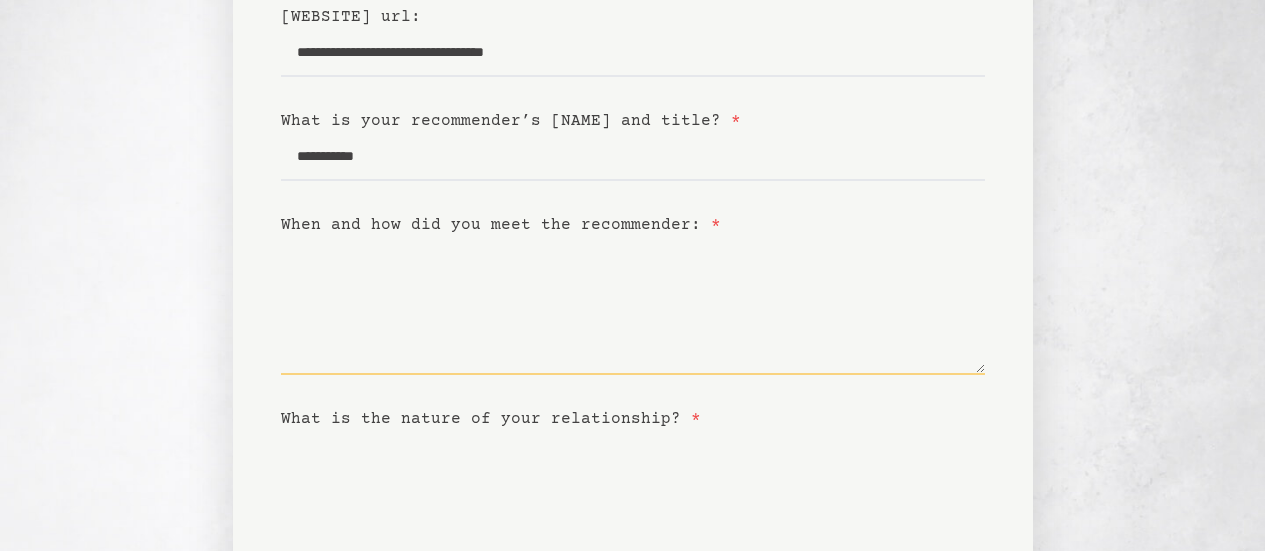 scroll, scrollTop: 448, scrollLeft: 0, axis: vertical 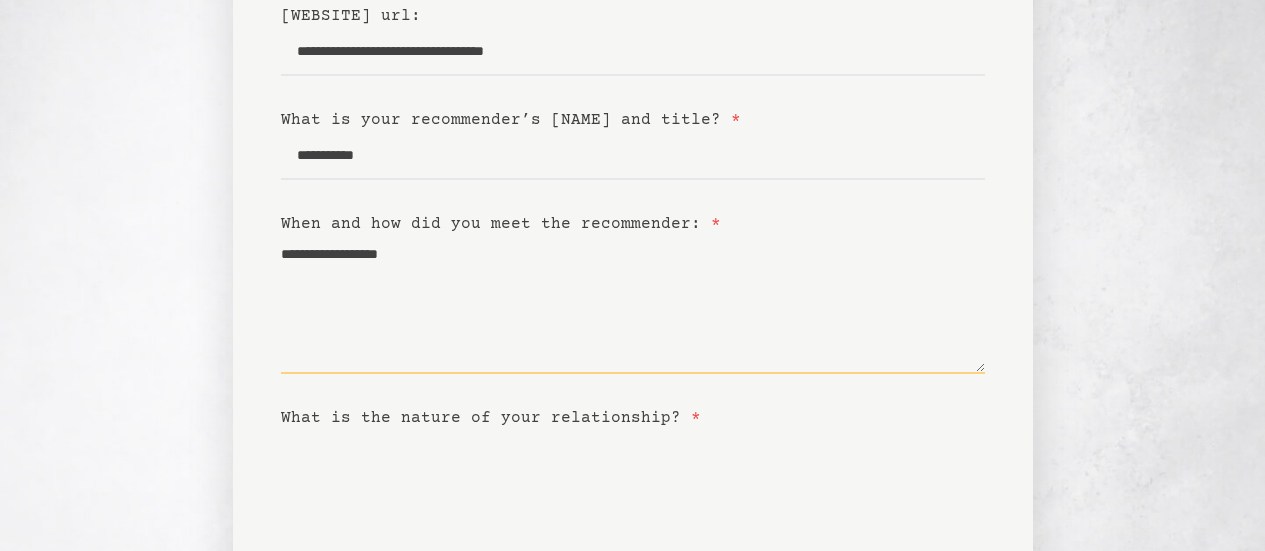 type on "**********" 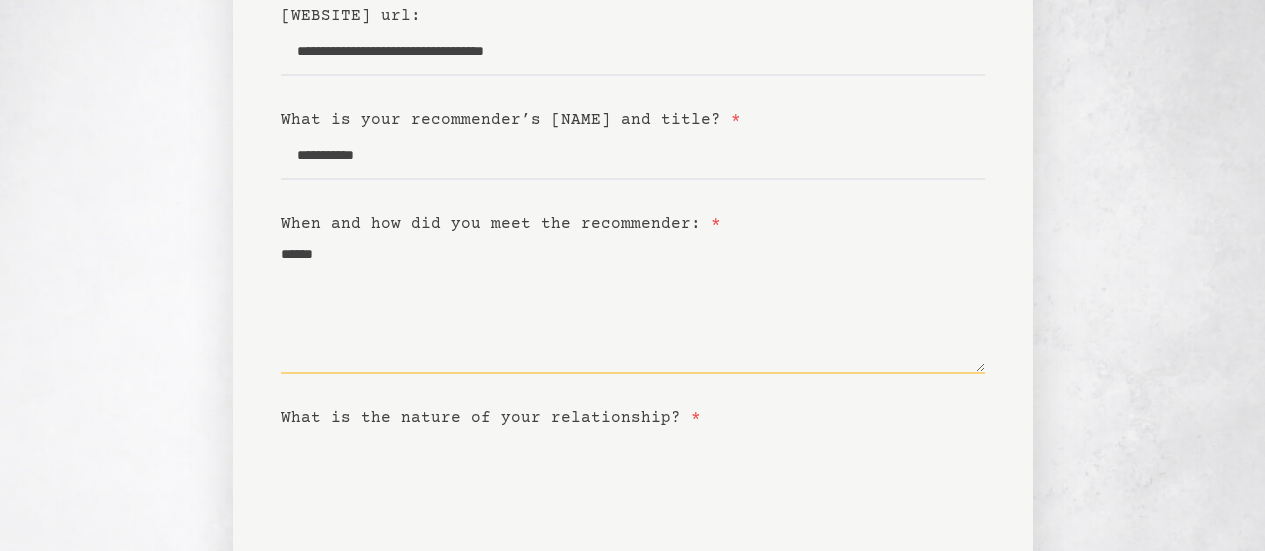 type on "******" 